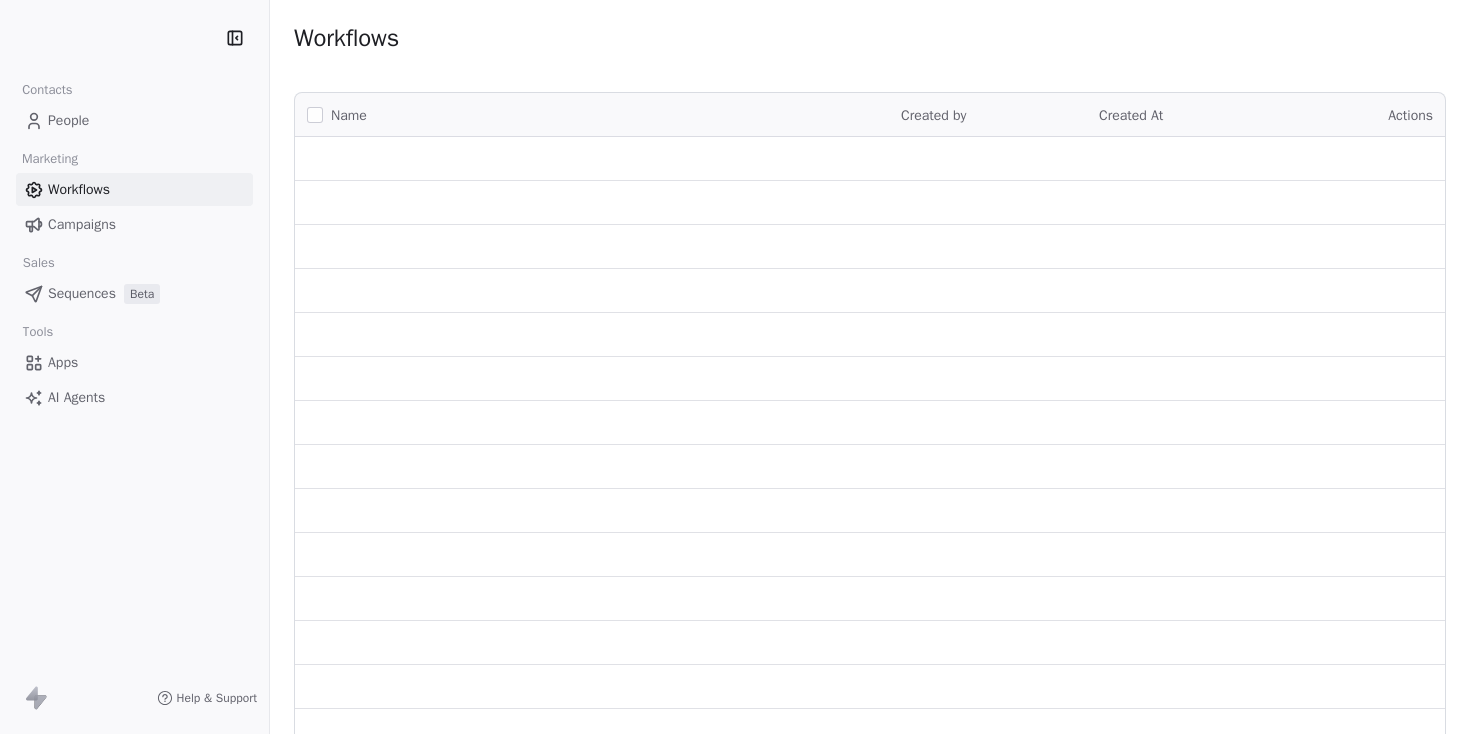 scroll, scrollTop: 0, scrollLeft: 0, axis: both 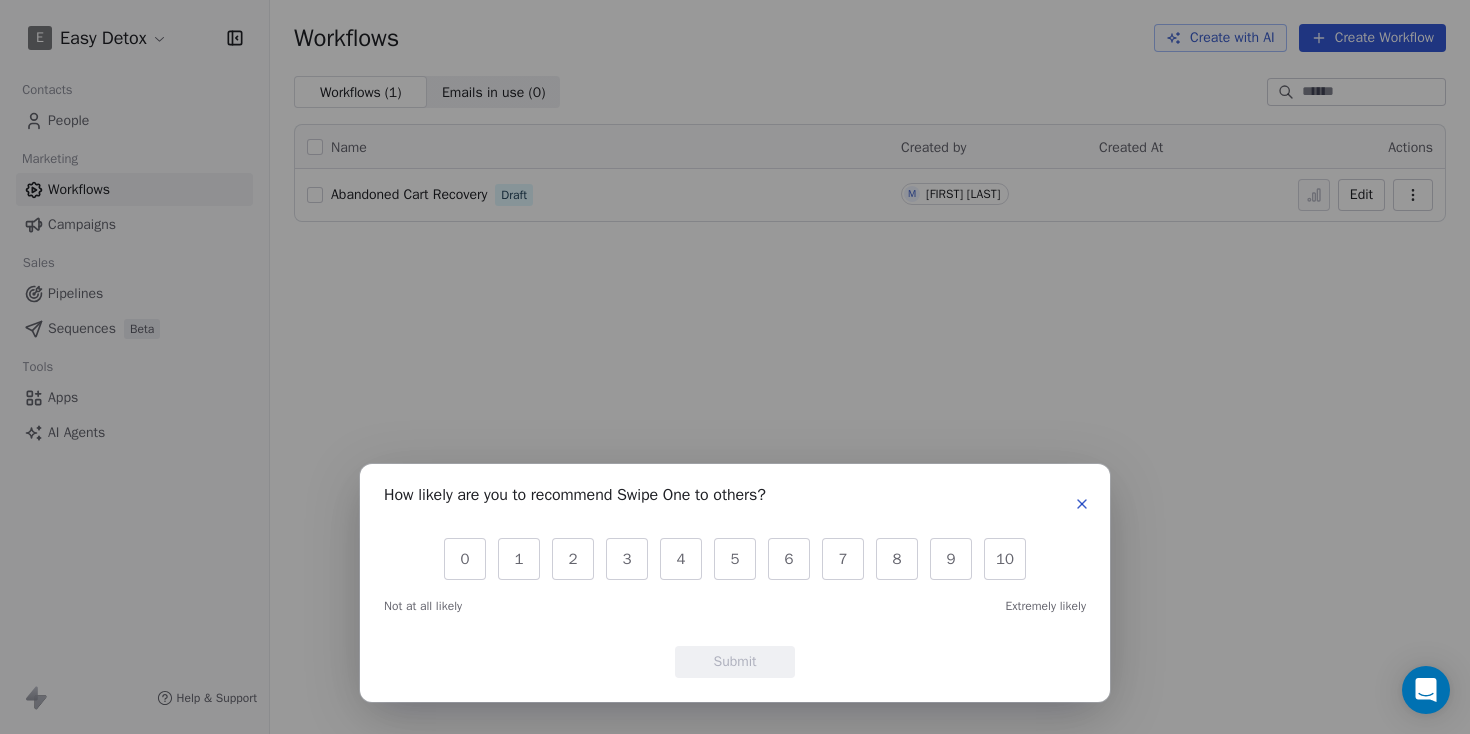 click 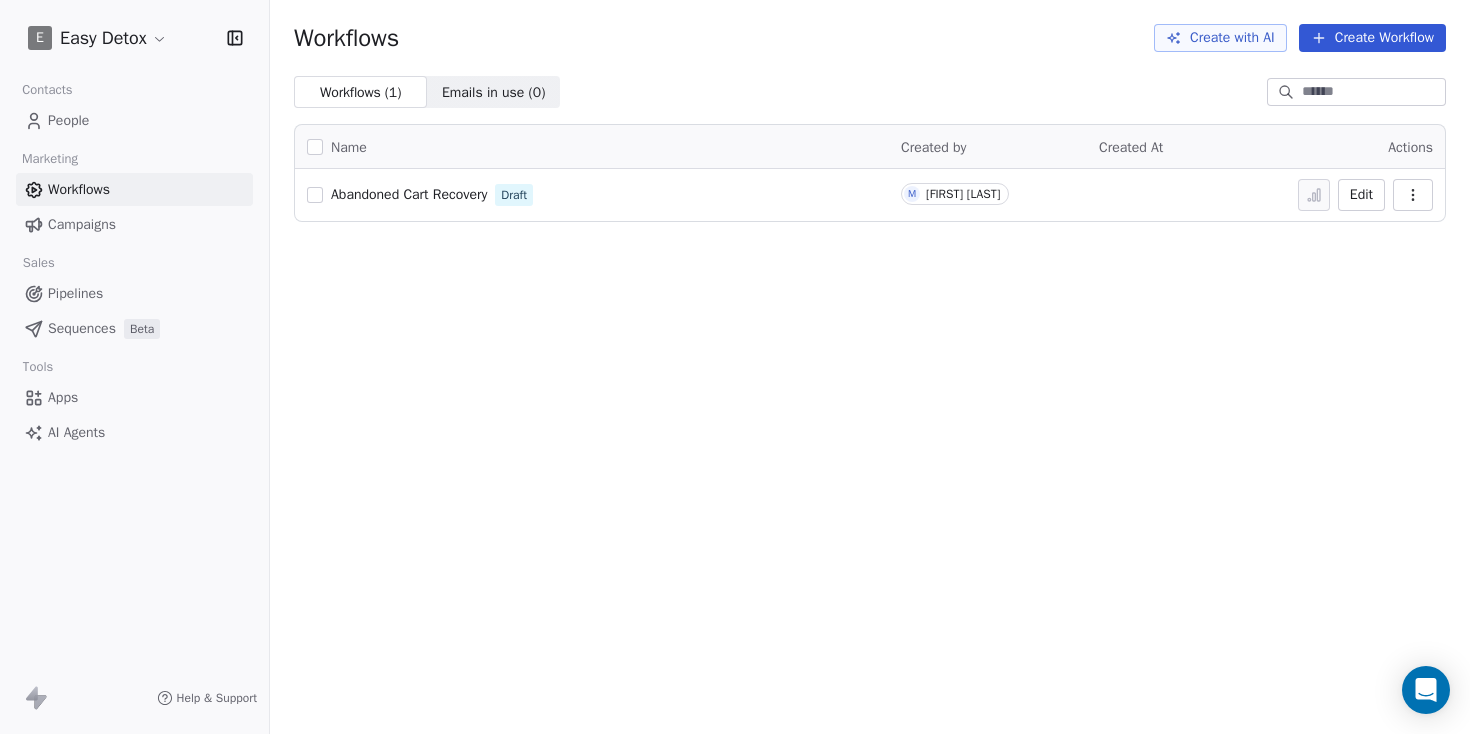 click on "People" at bounding box center [134, 120] 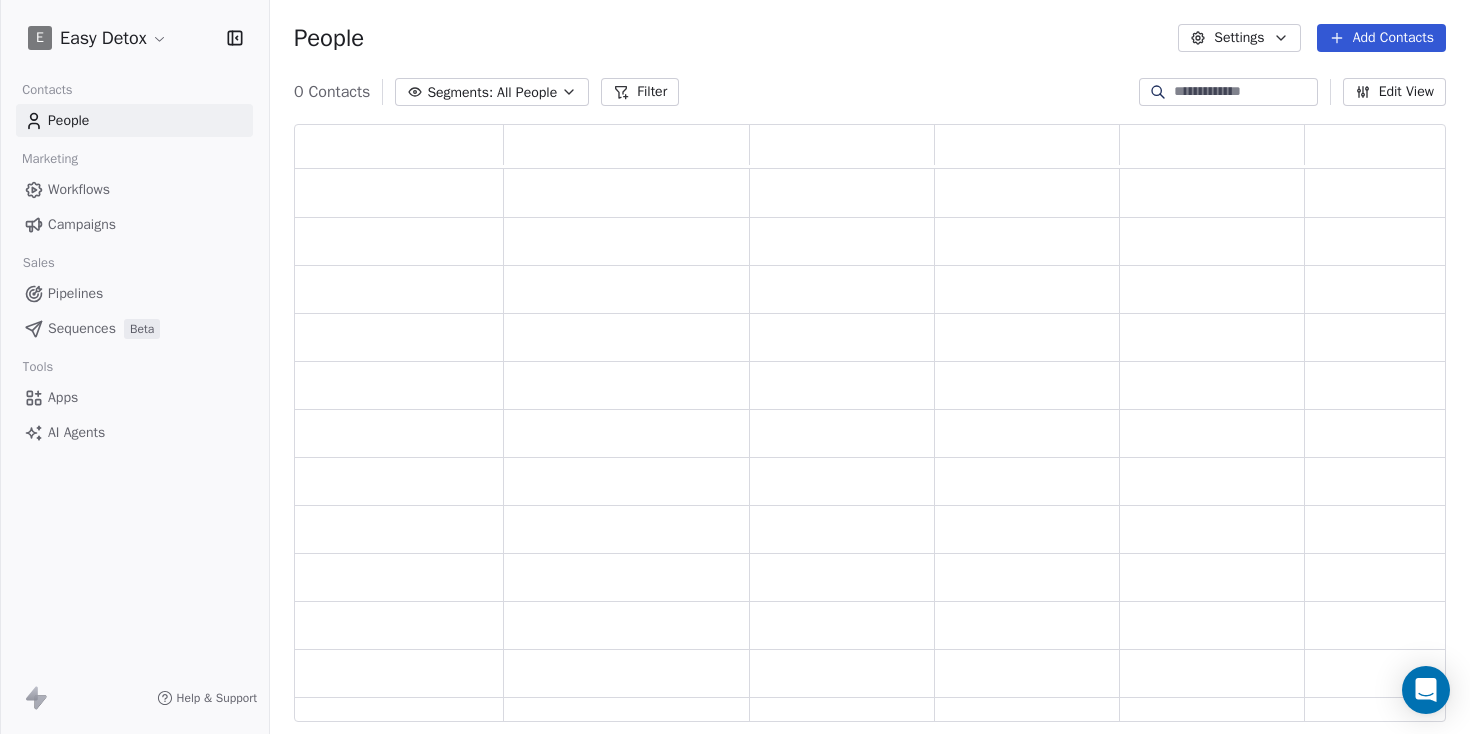 scroll, scrollTop: 1, scrollLeft: 1, axis: both 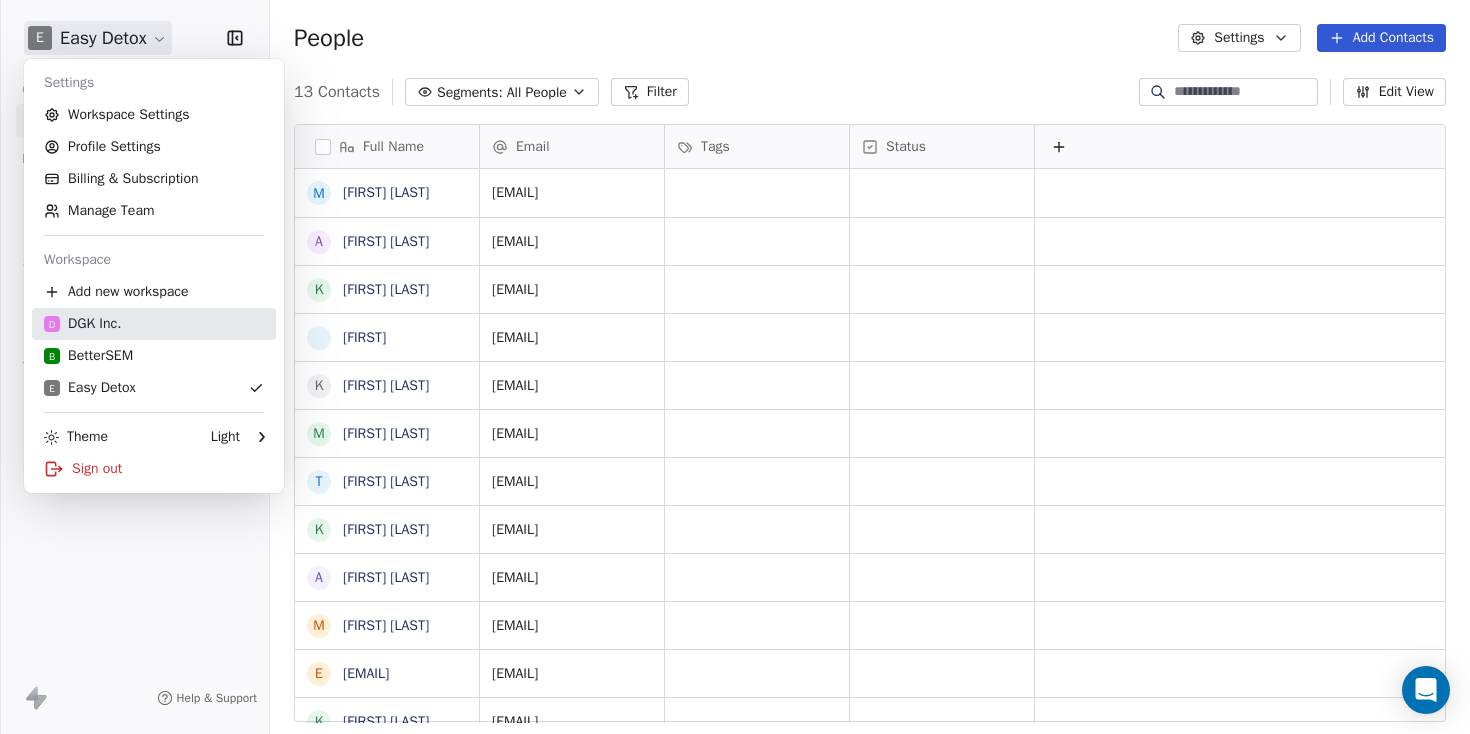 click on "D DGK Inc." at bounding box center (154, 324) 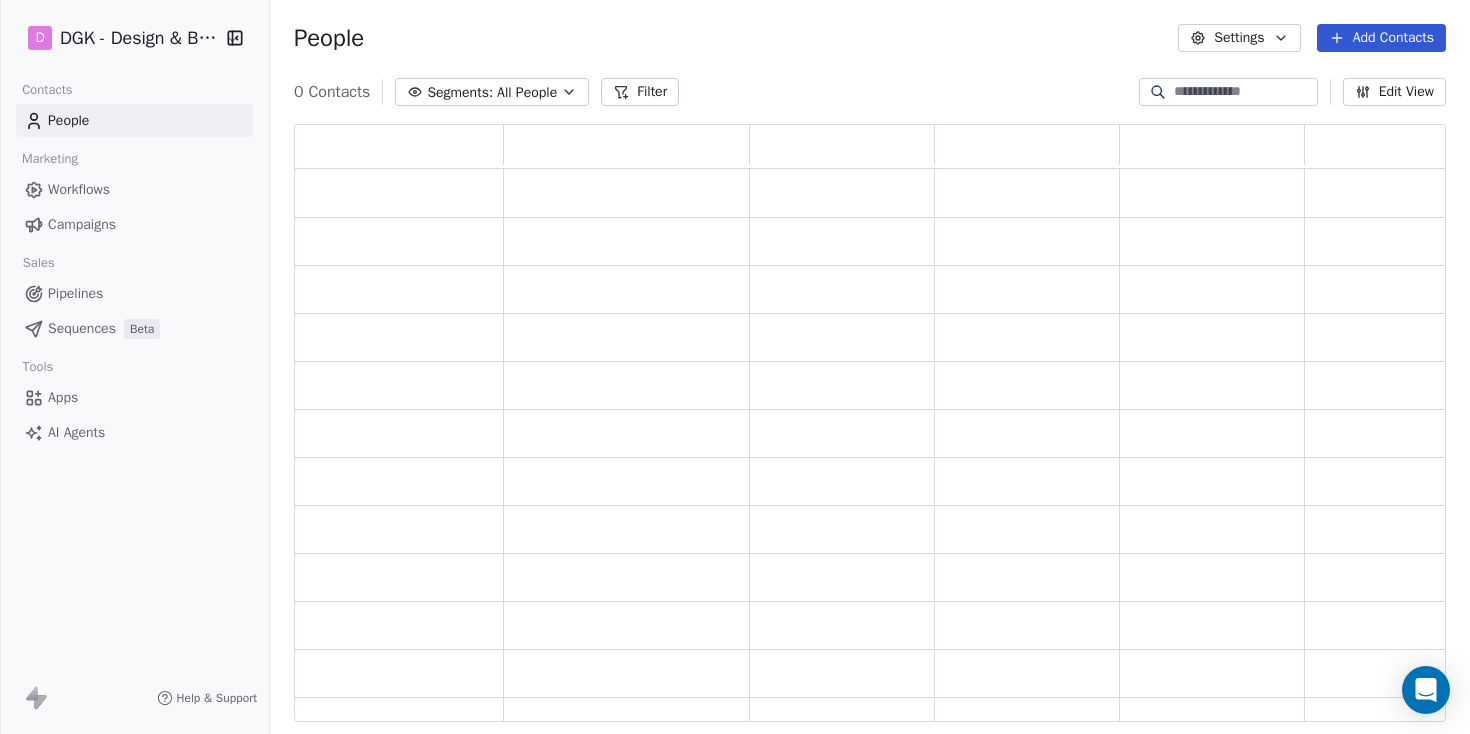scroll, scrollTop: 1, scrollLeft: 1, axis: both 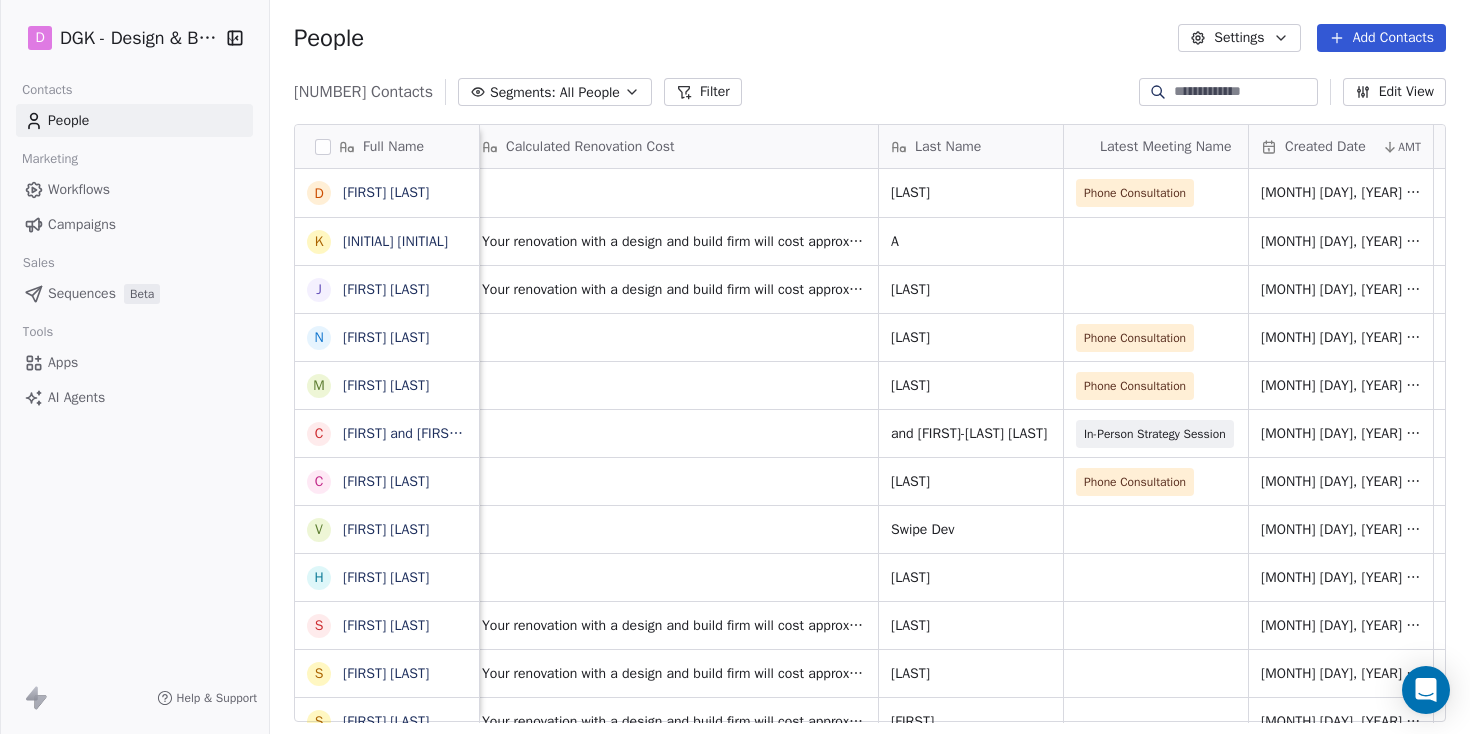 click on "Workflows" at bounding box center [134, 189] 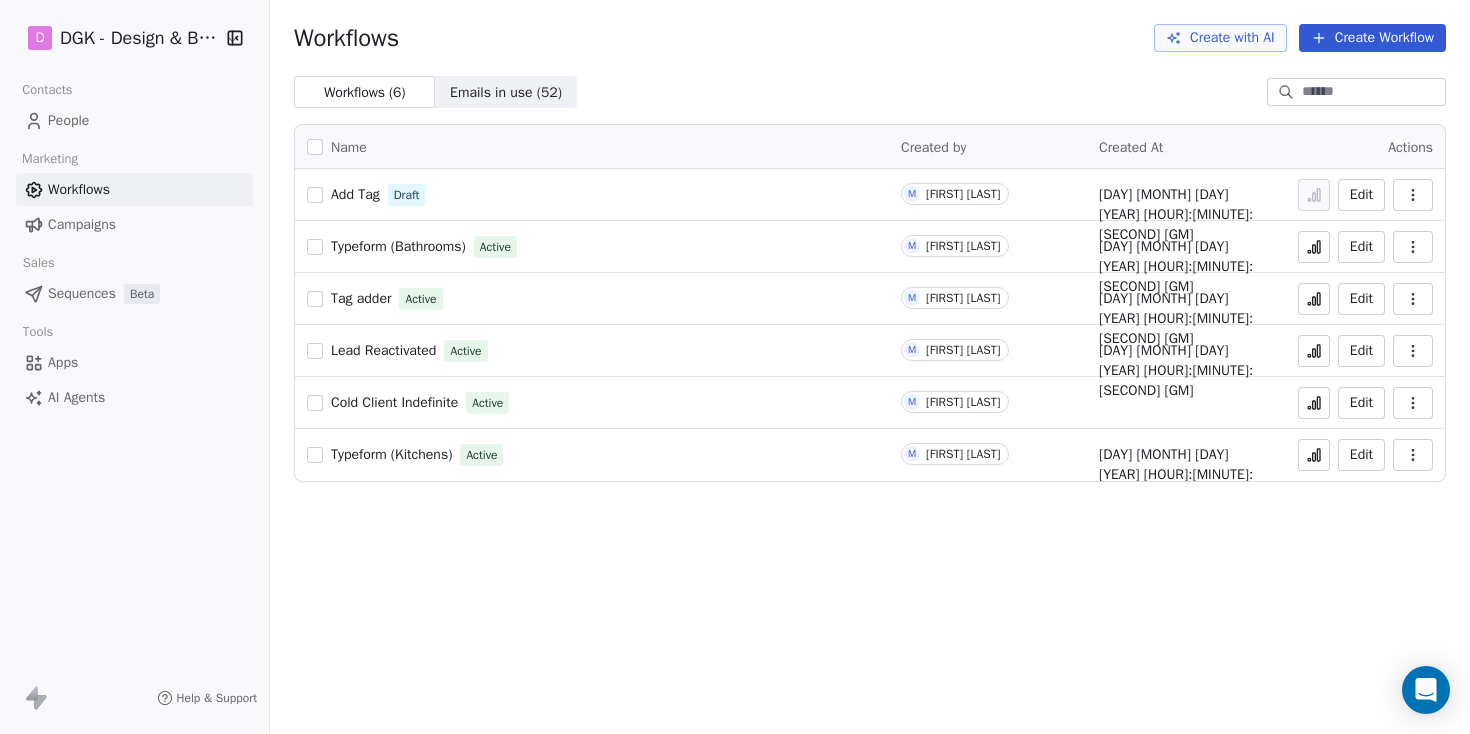 click at bounding box center [1314, 455] 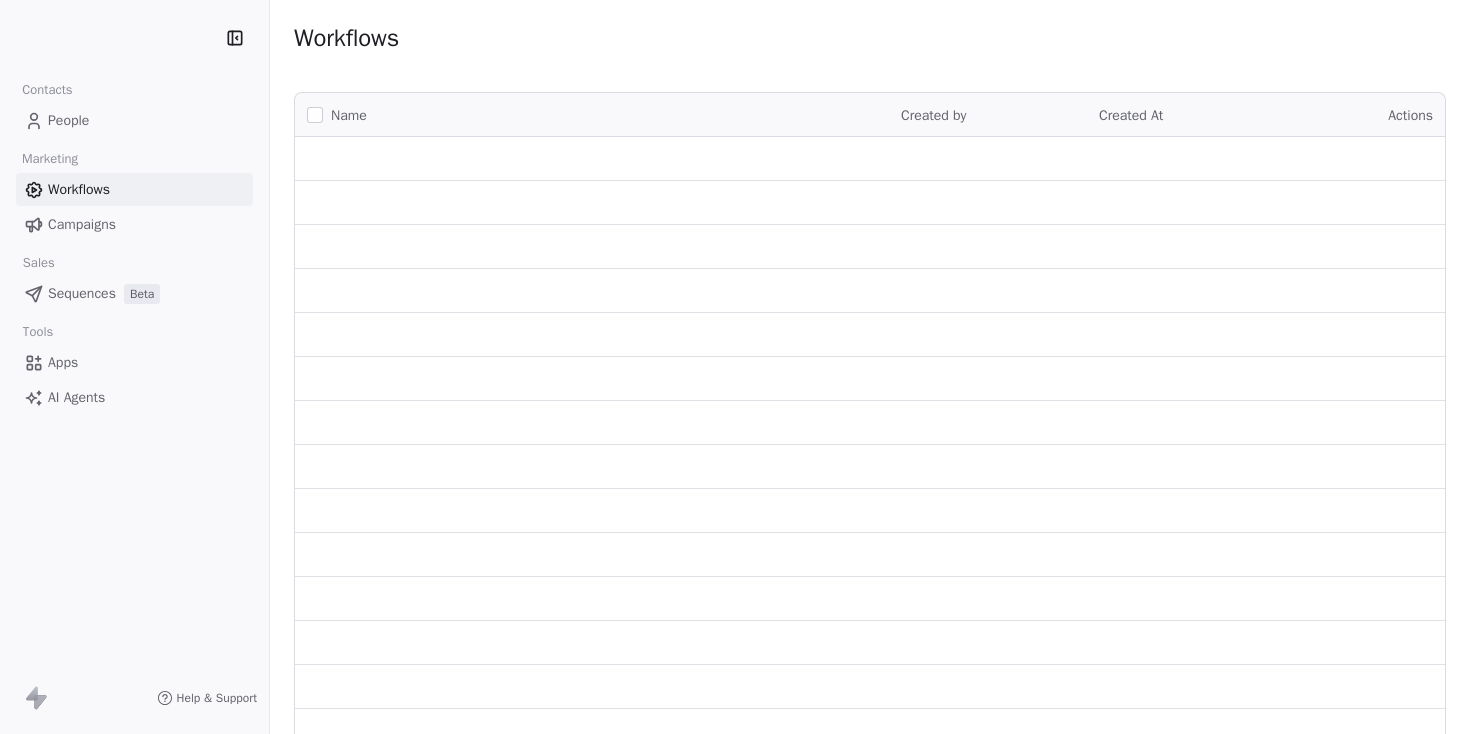 scroll, scrollTop: 0, scrollLeft: 0, axis: both 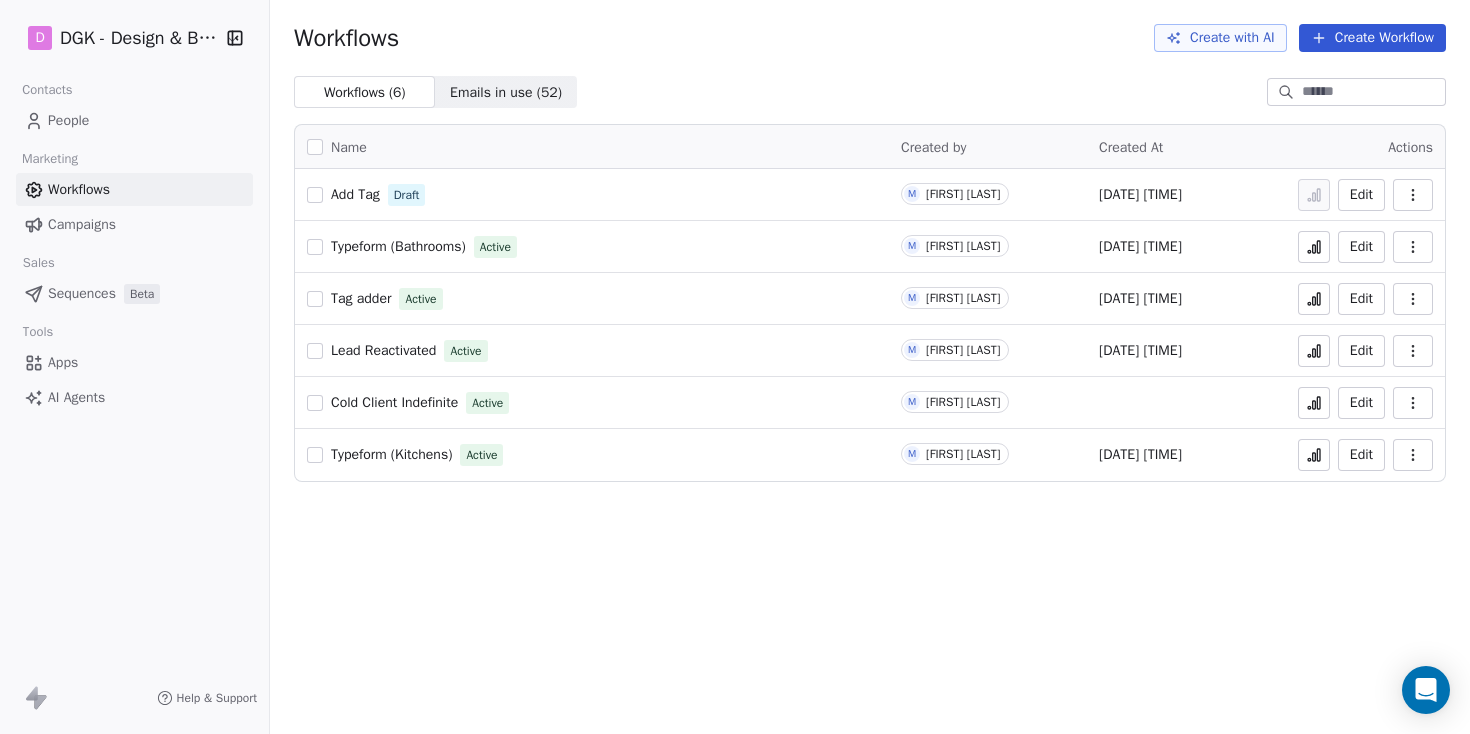 click on "People" at bounding box center (134, 120) 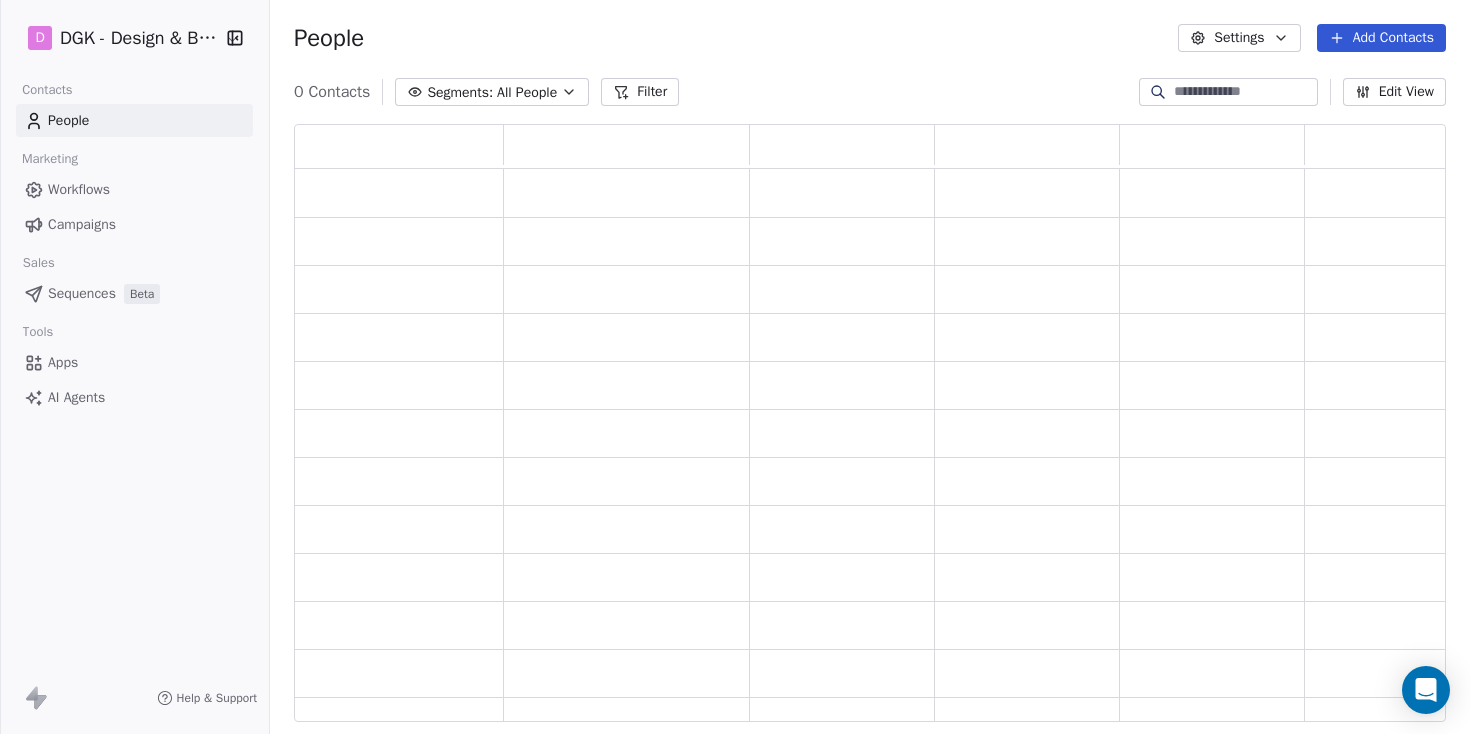 scroll, scrollTop: 1, scrollLeft: 1, axis: both 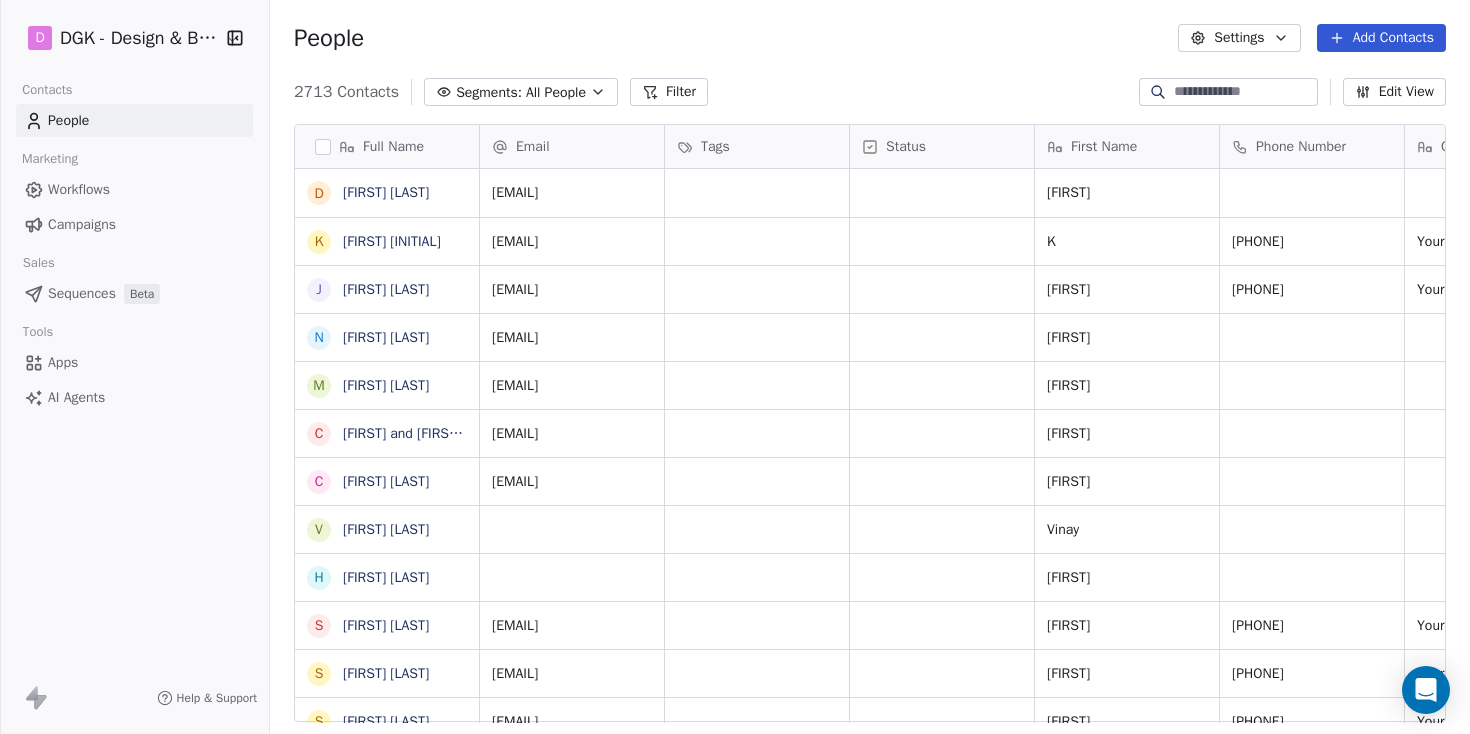 click on "Workflows" at bounding box center (79, 189) 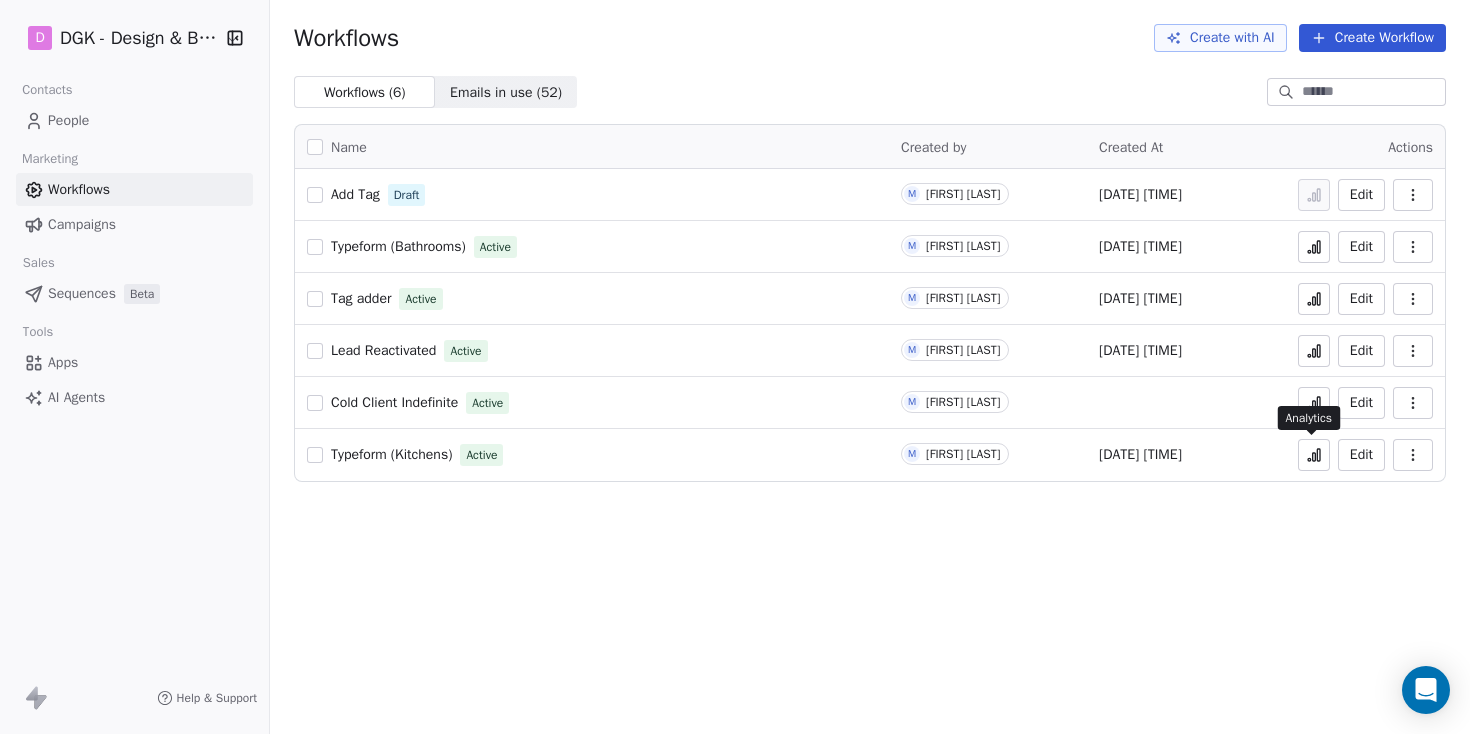 click at bounding box center [1314, 455] 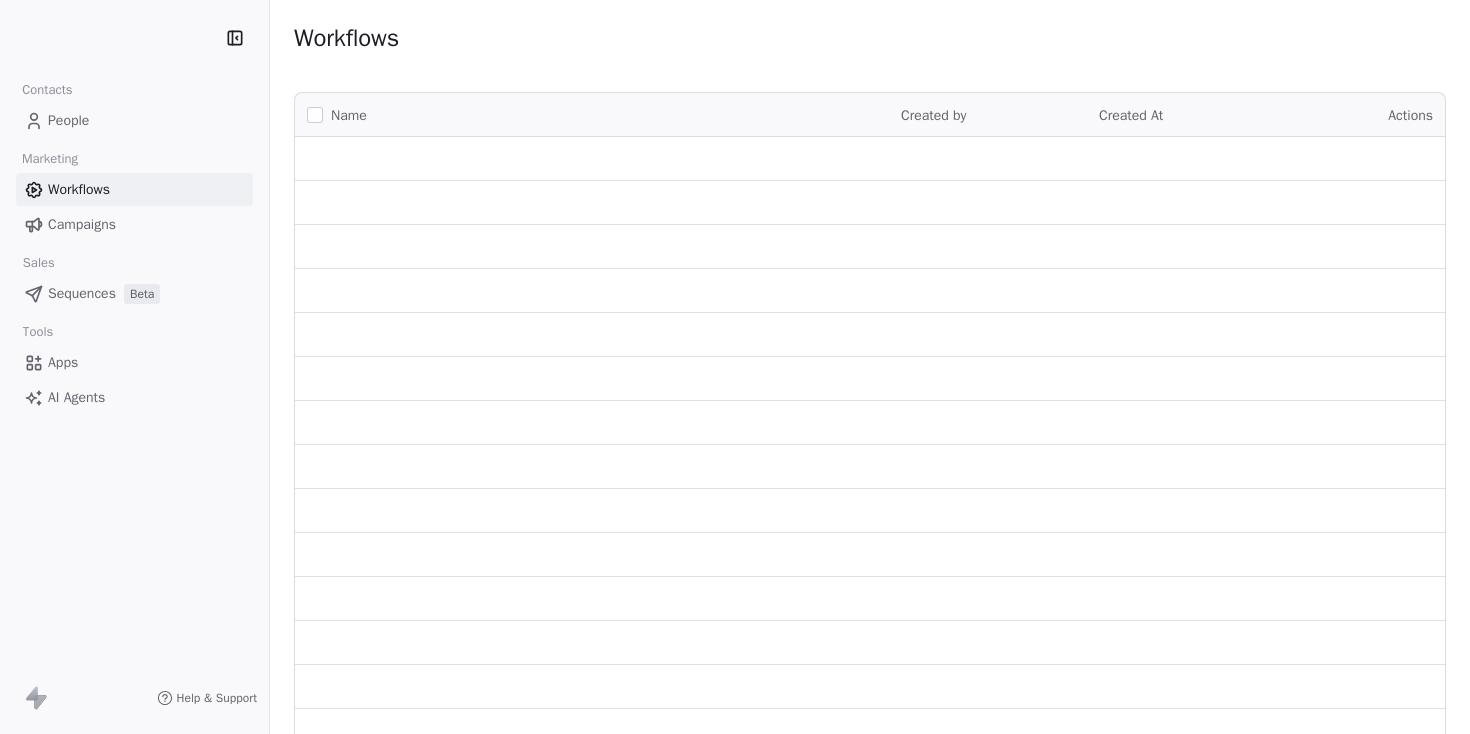 scroll, scrollTop: 0, scrollLeft: 0, axis: both 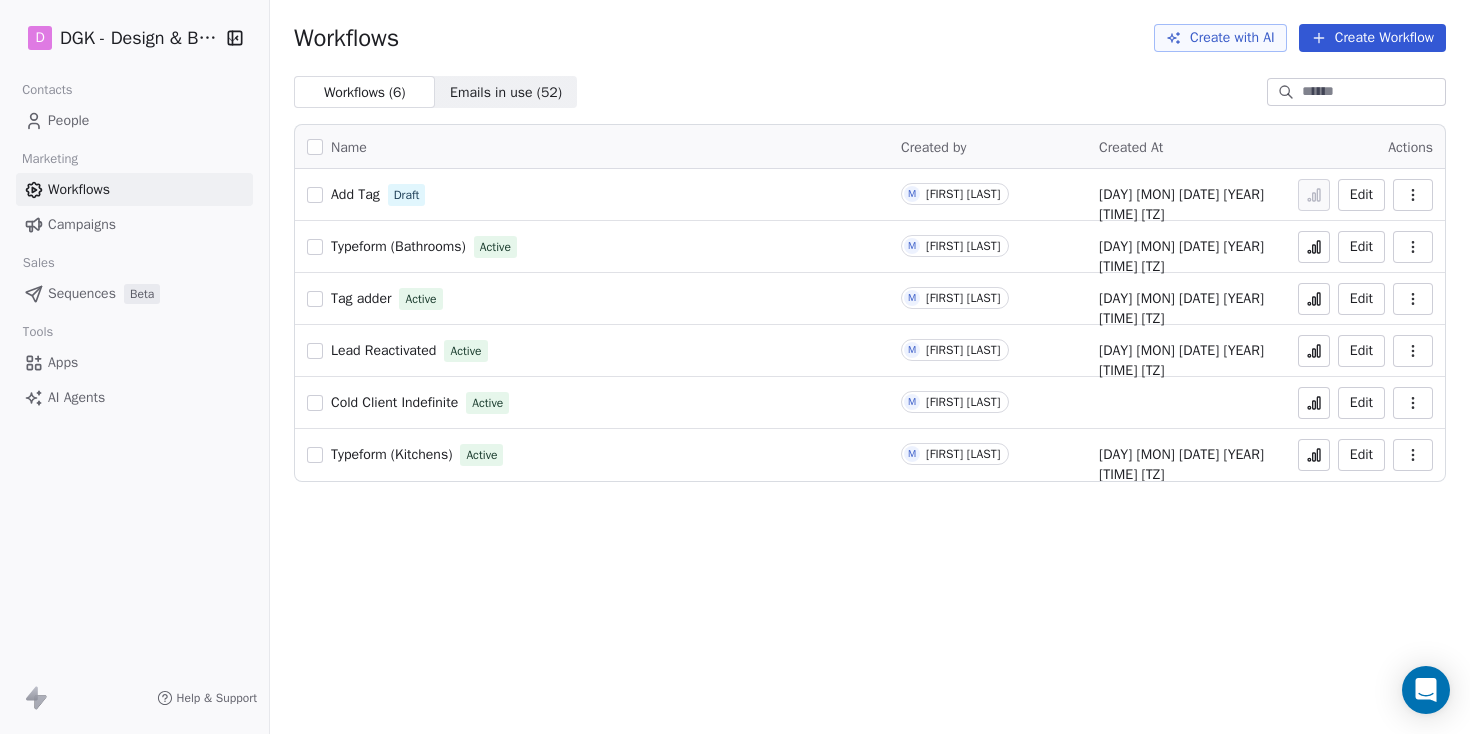 click 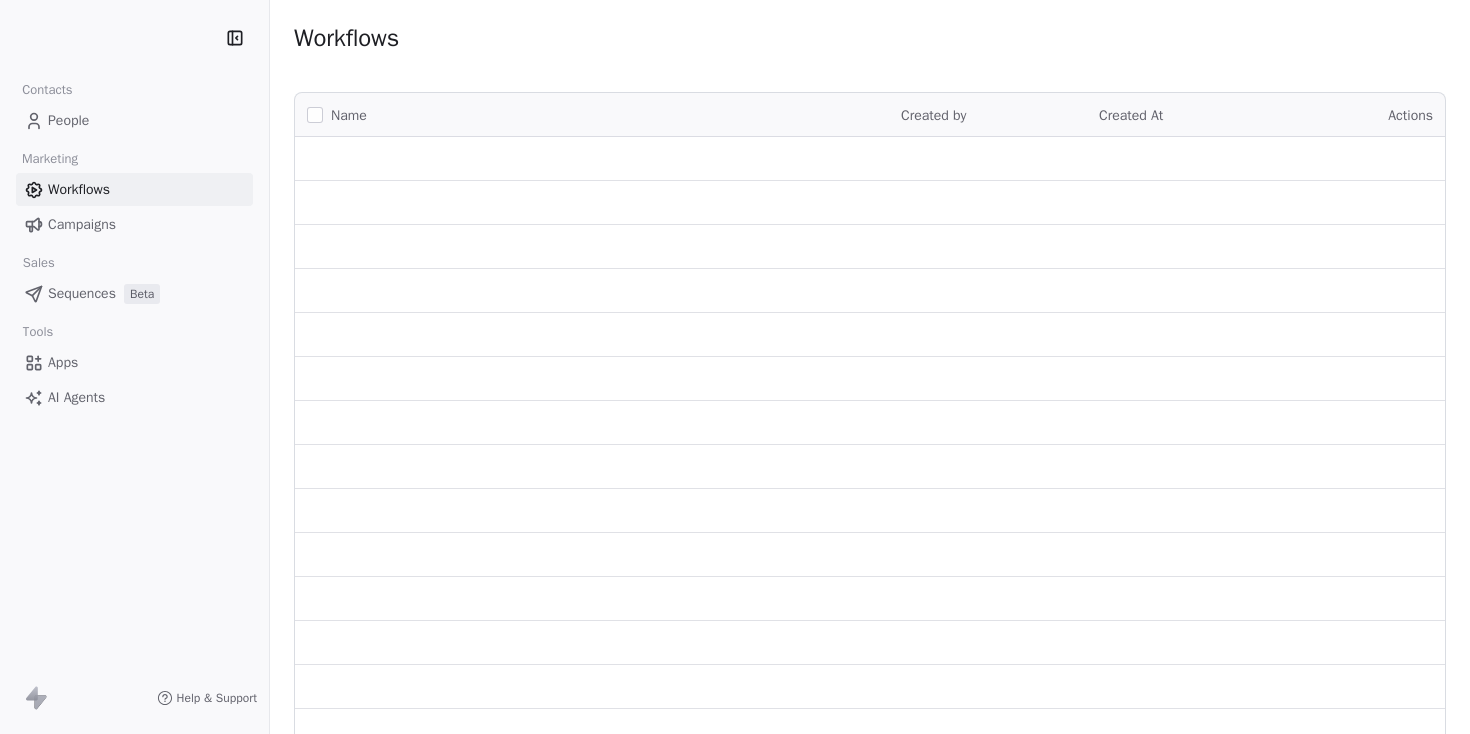 scroll, scrollTop: 0, scrollLeft: 0, axis: both 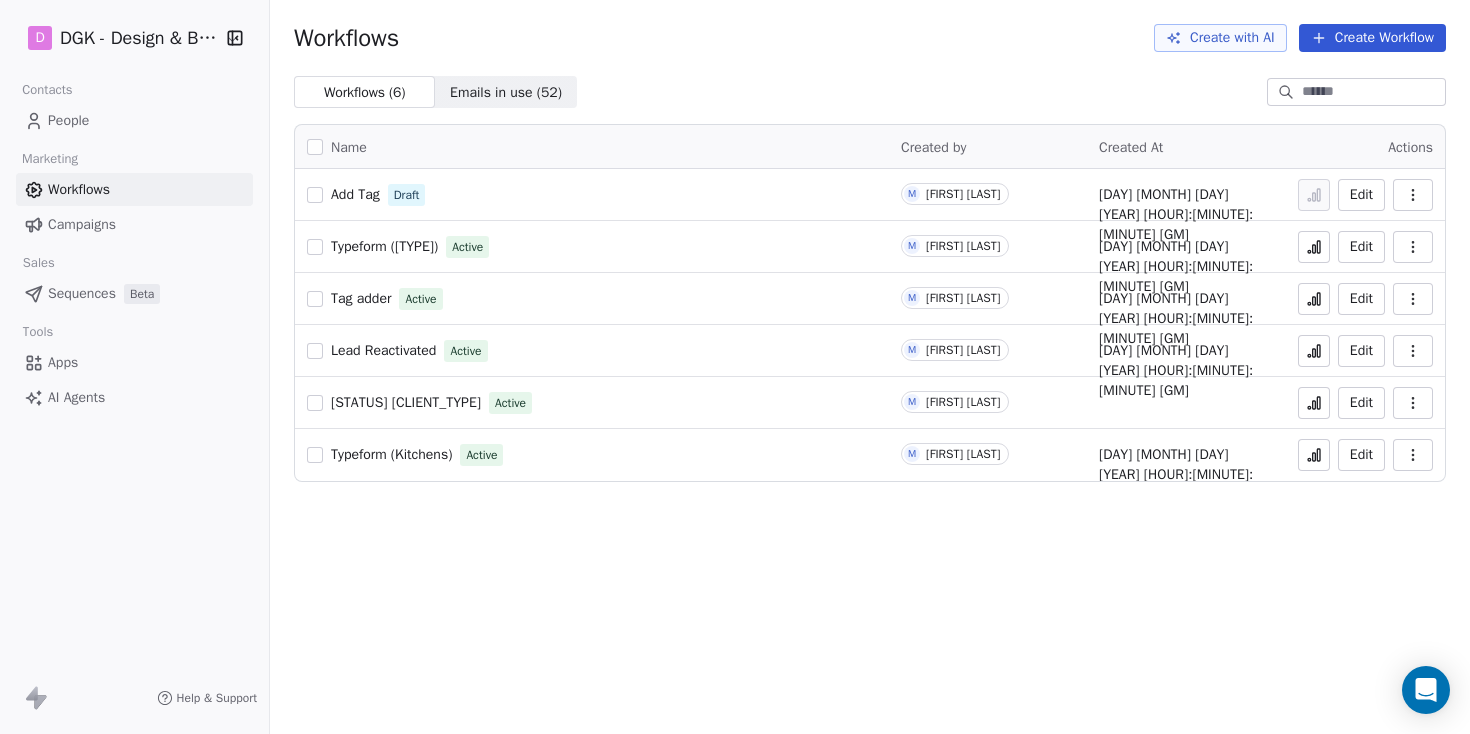 click on "People" at bounding box center [134, 120] 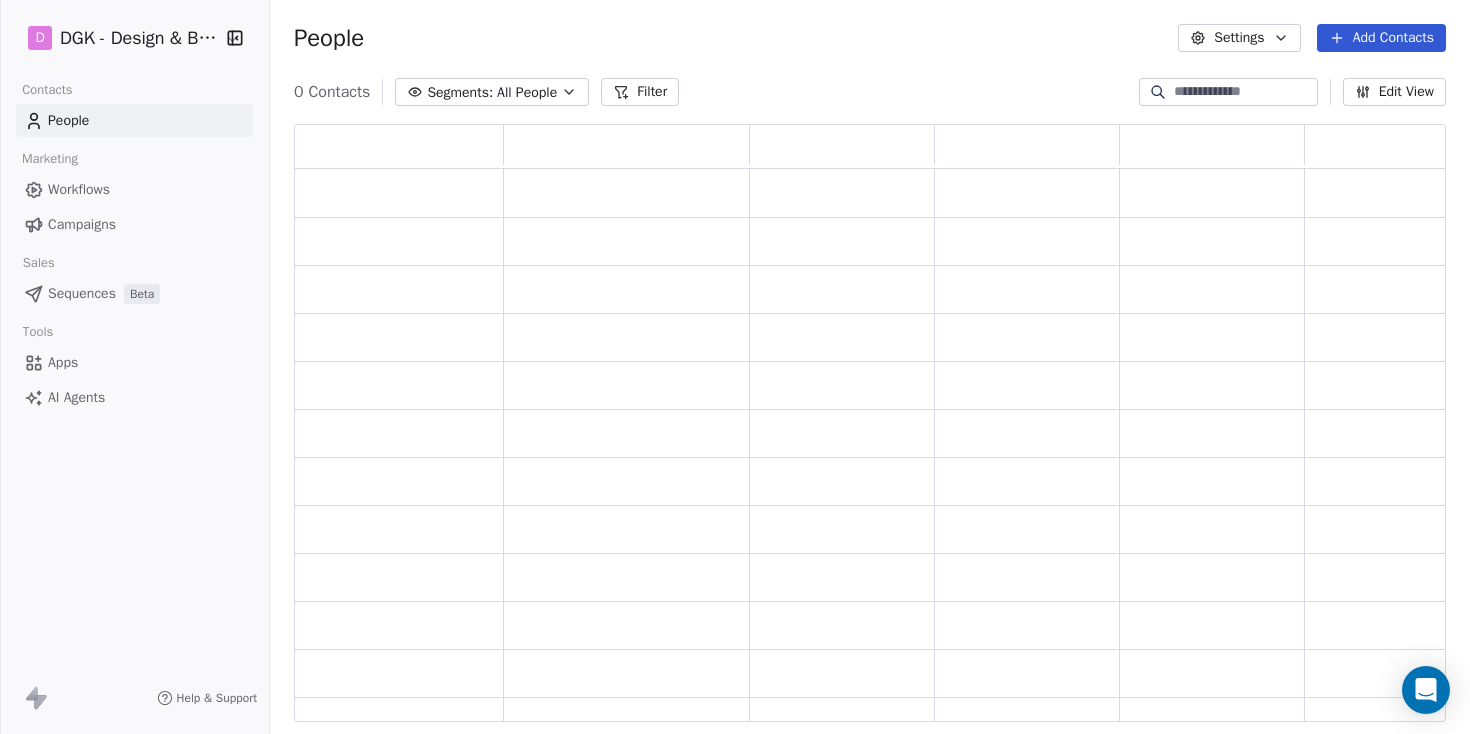 scroll, scrollTop: 1, scrollLeft: 1, axis: both 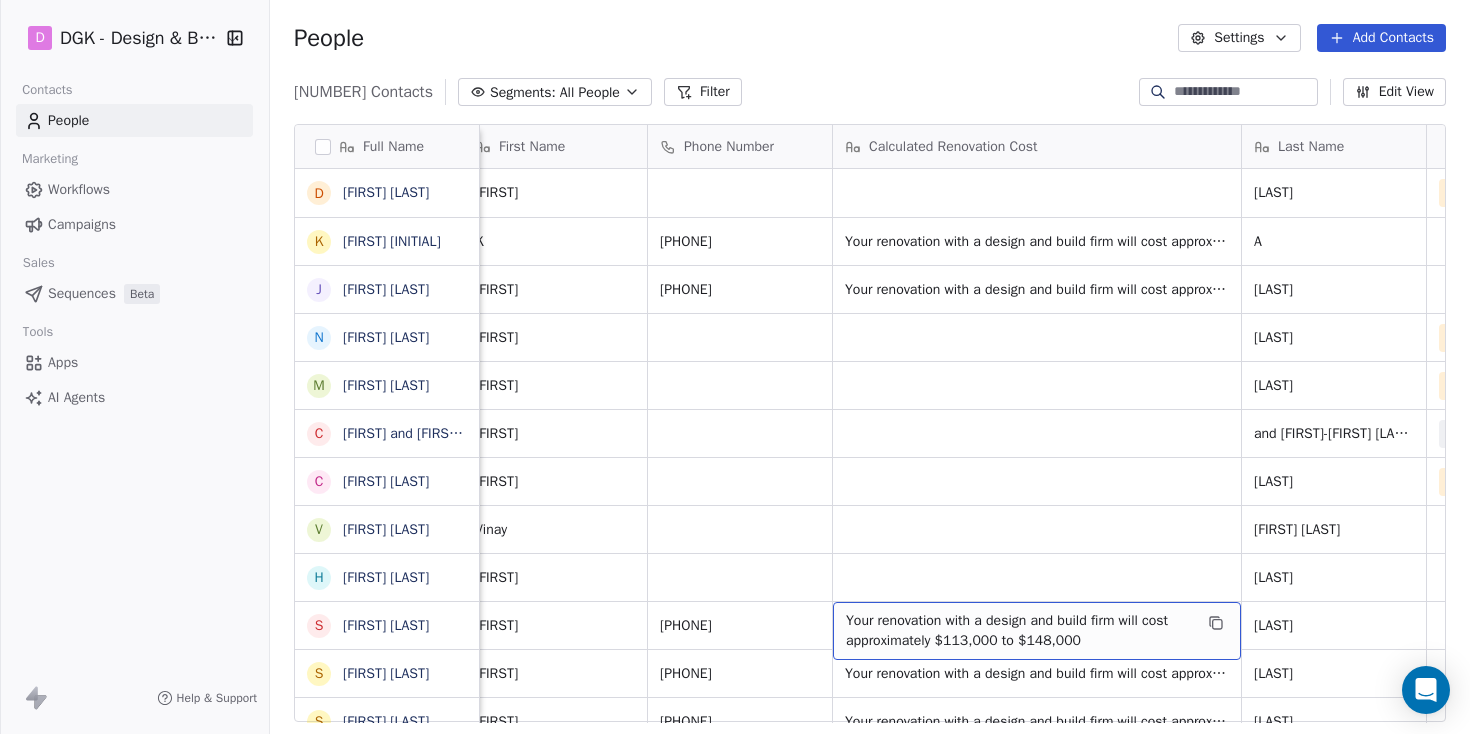 click at bounding box center (1244, 92) 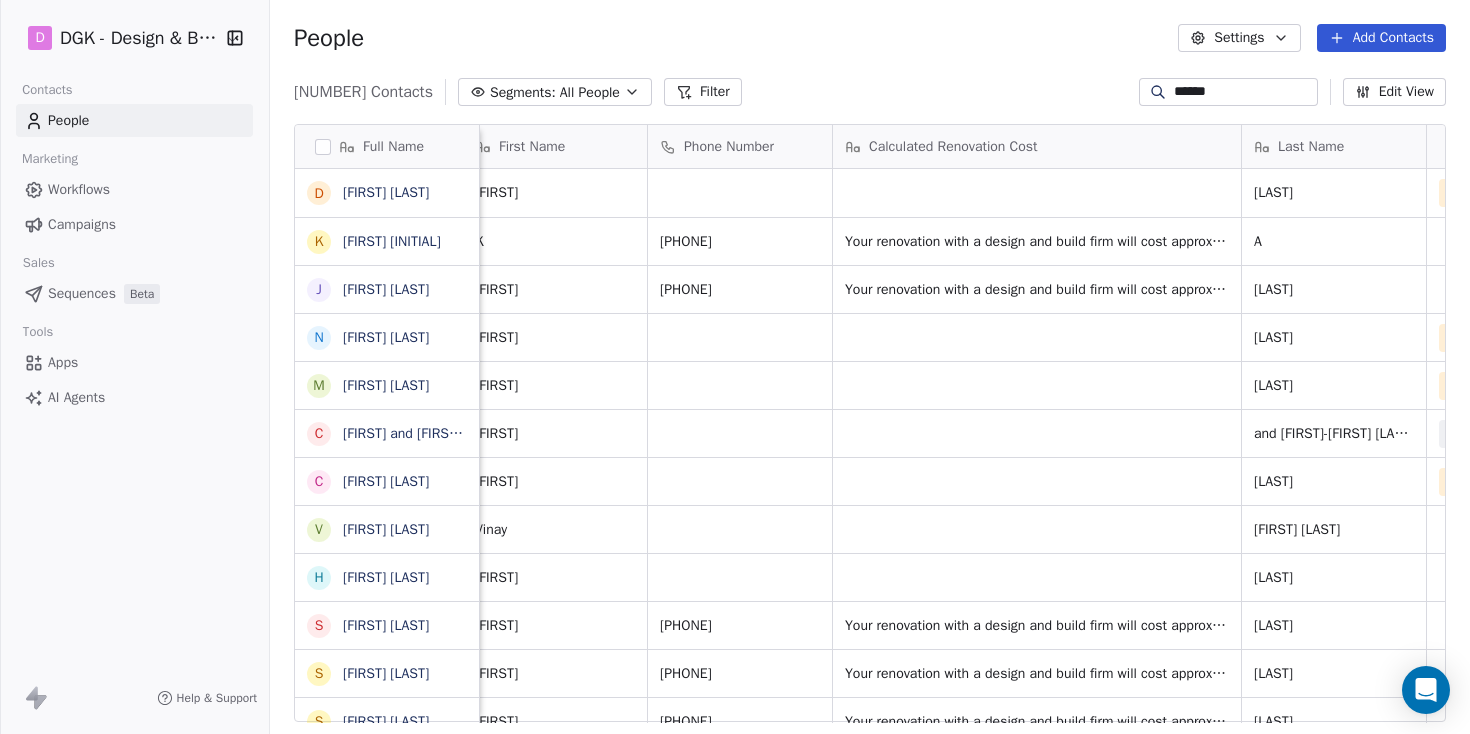 type on "******" 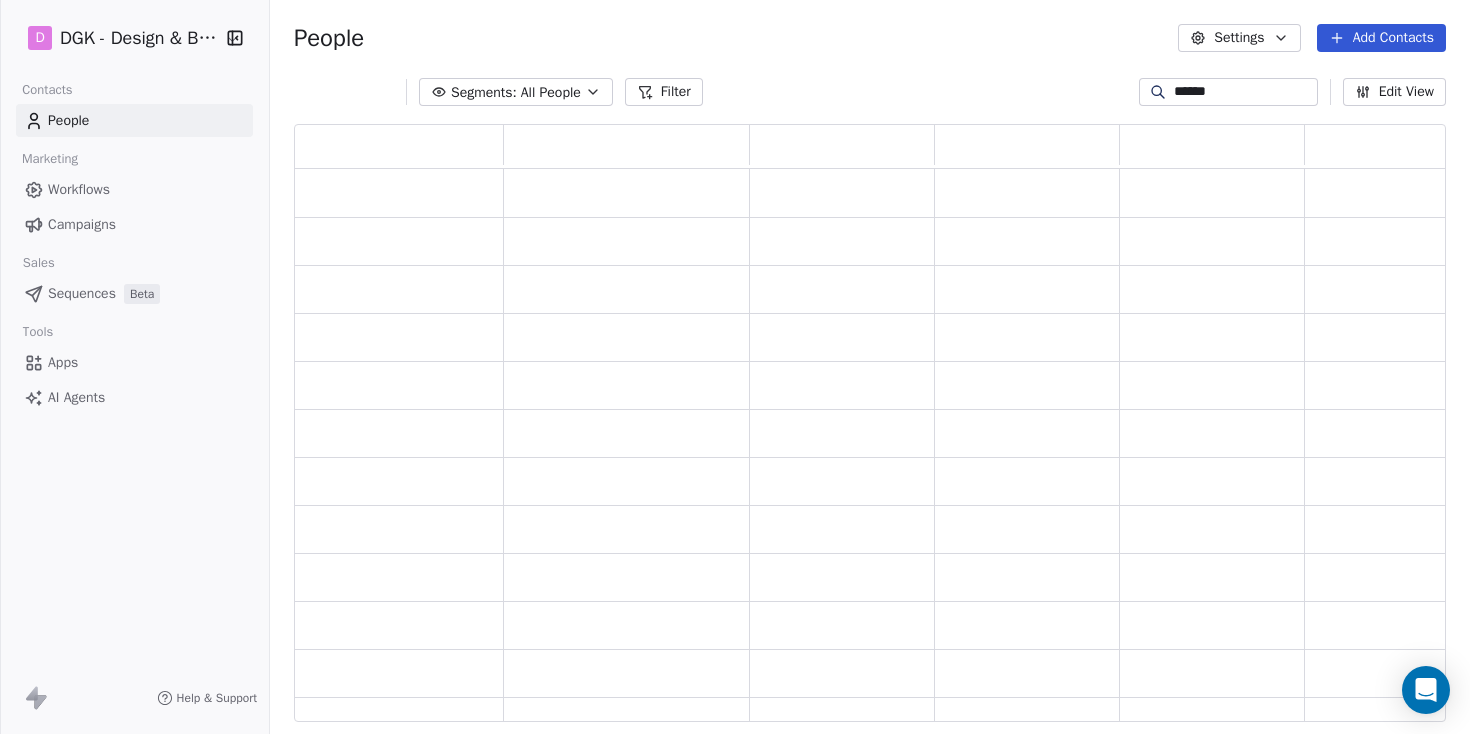 scroll, scrollTop: 1, scrollLeft: 1, axis: both 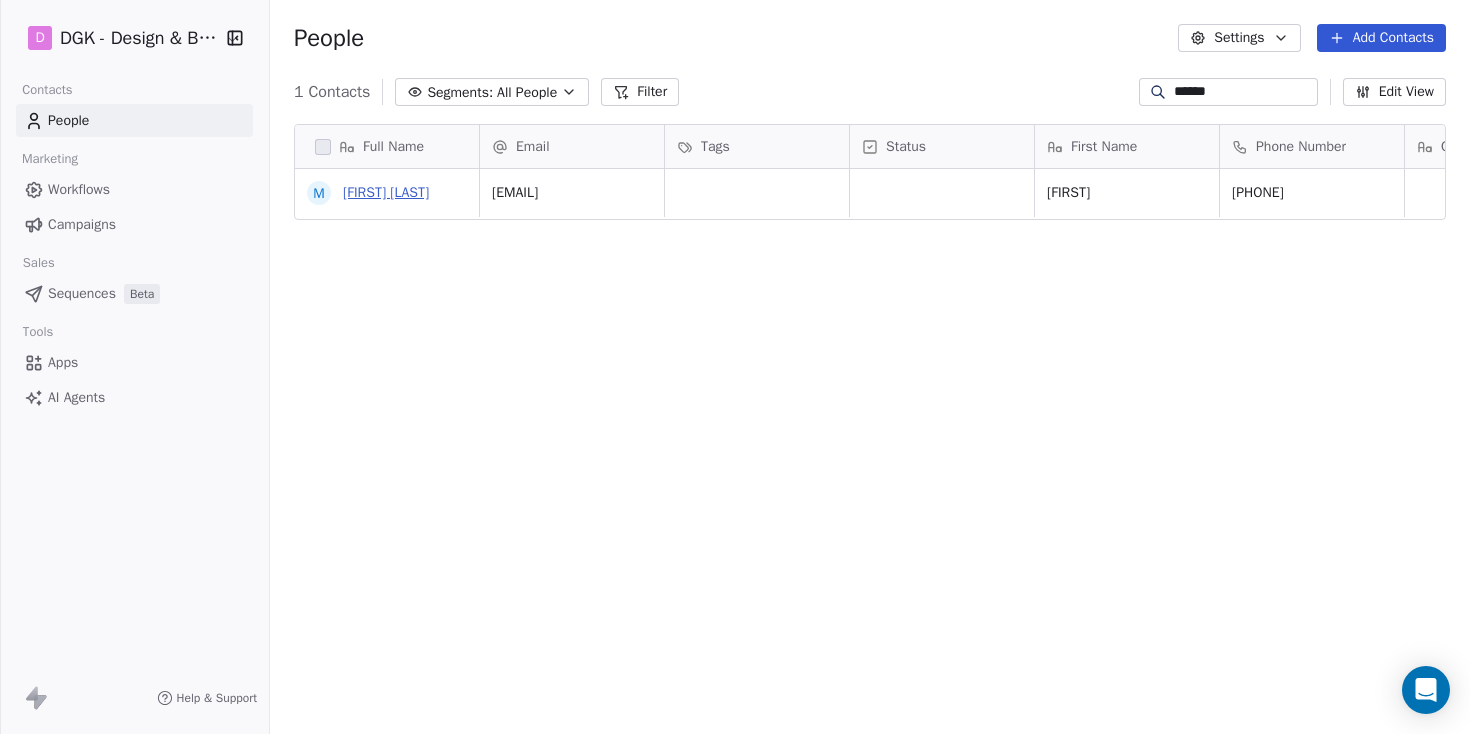 click on "Mrinal B" at bounding box center [386, 192] 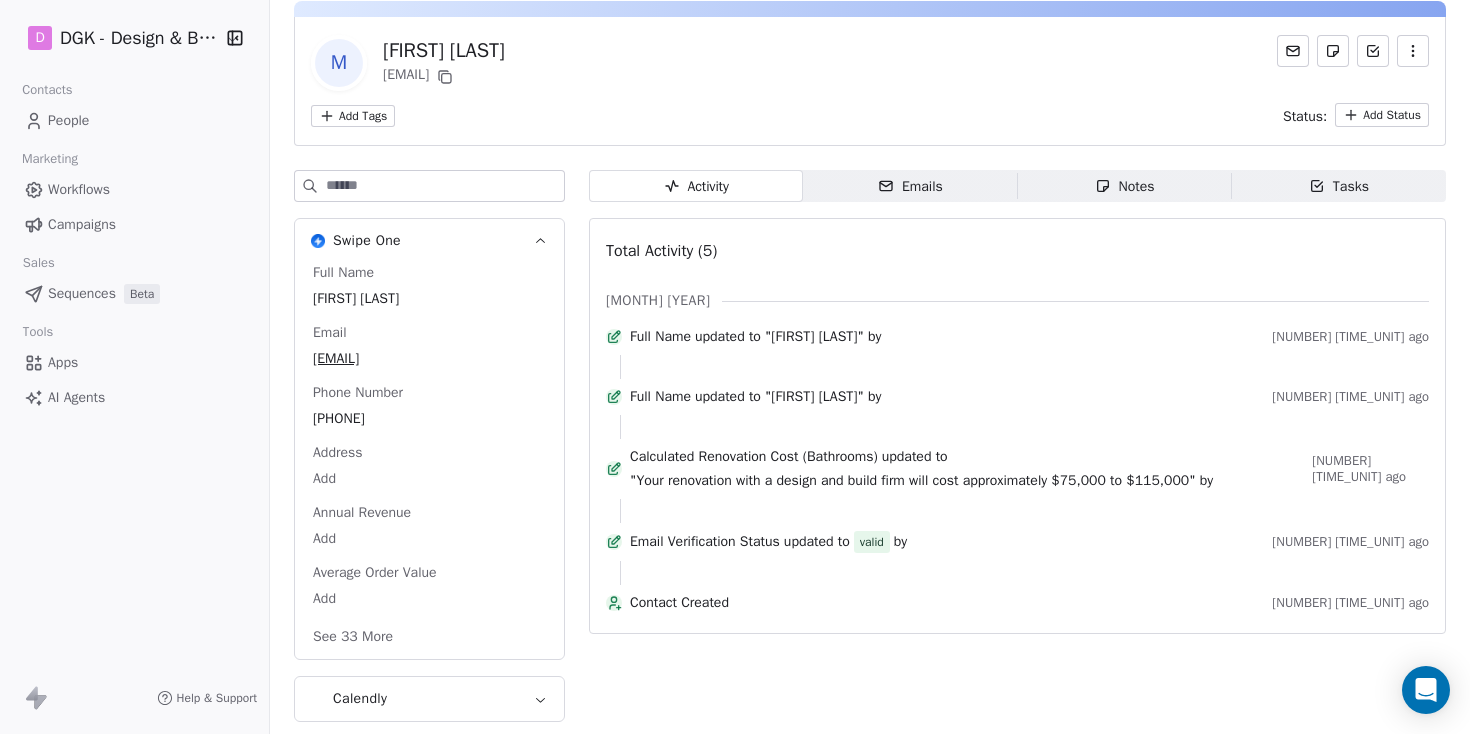 scroll, scrollTop: 0, scrollLeft: 0, axis: both 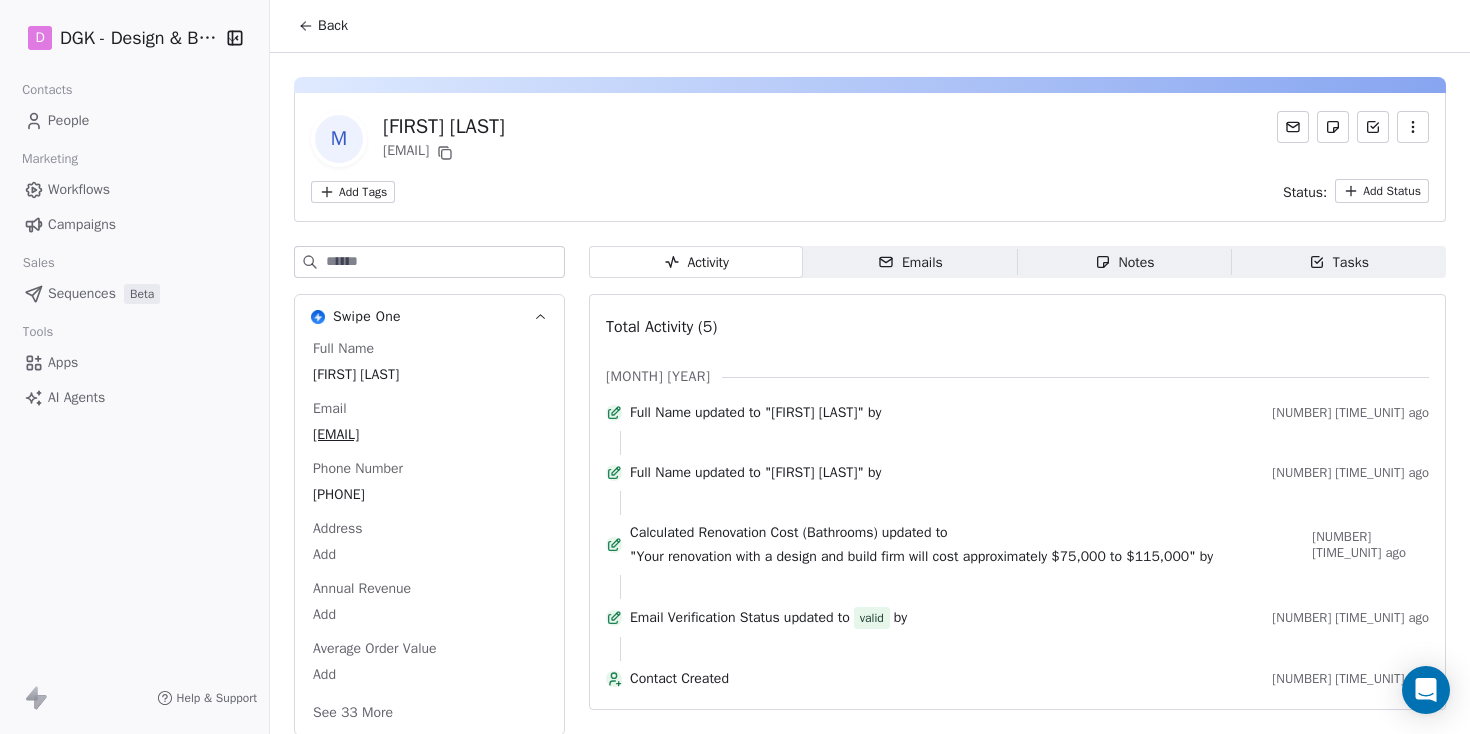 click at bounding box center [1413, 127] 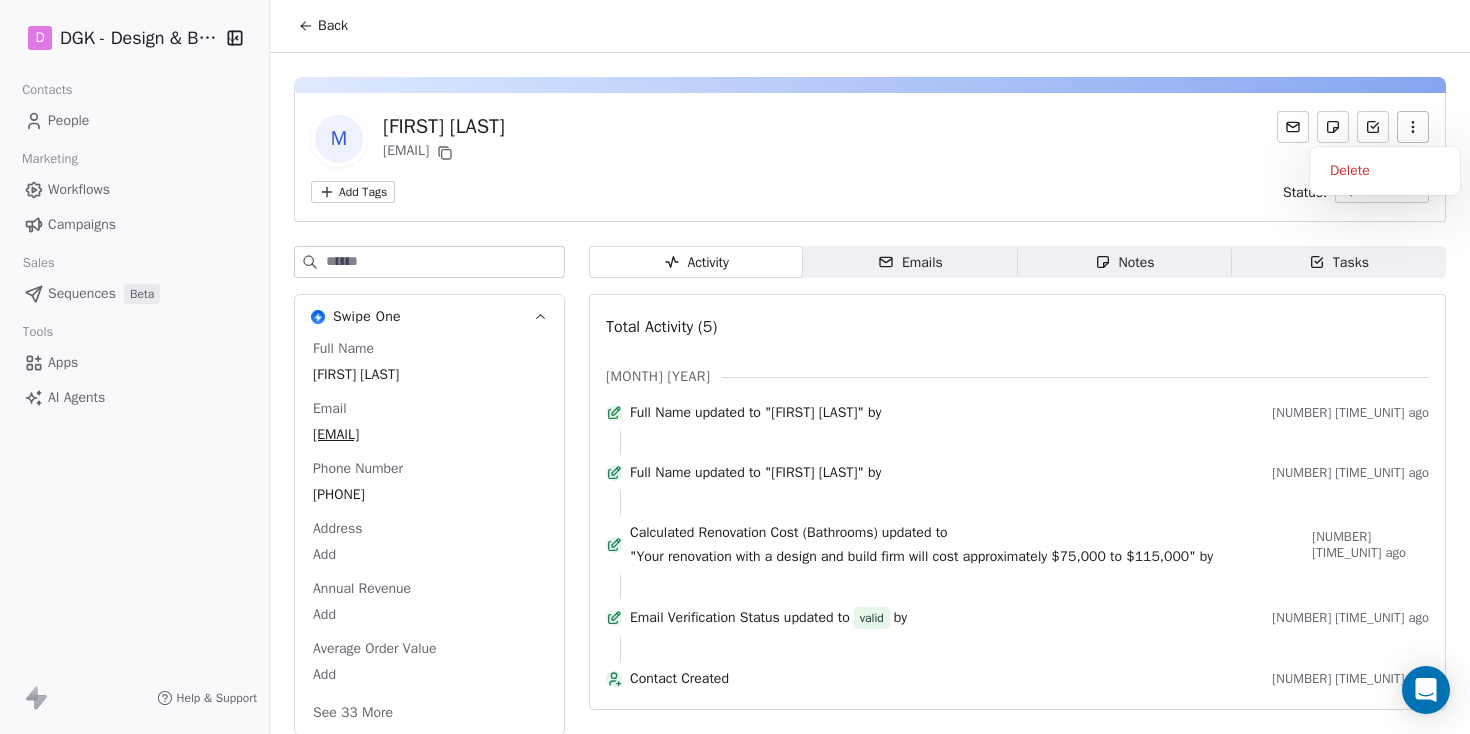 click on "Delete" at bounding box center (1385, 171) 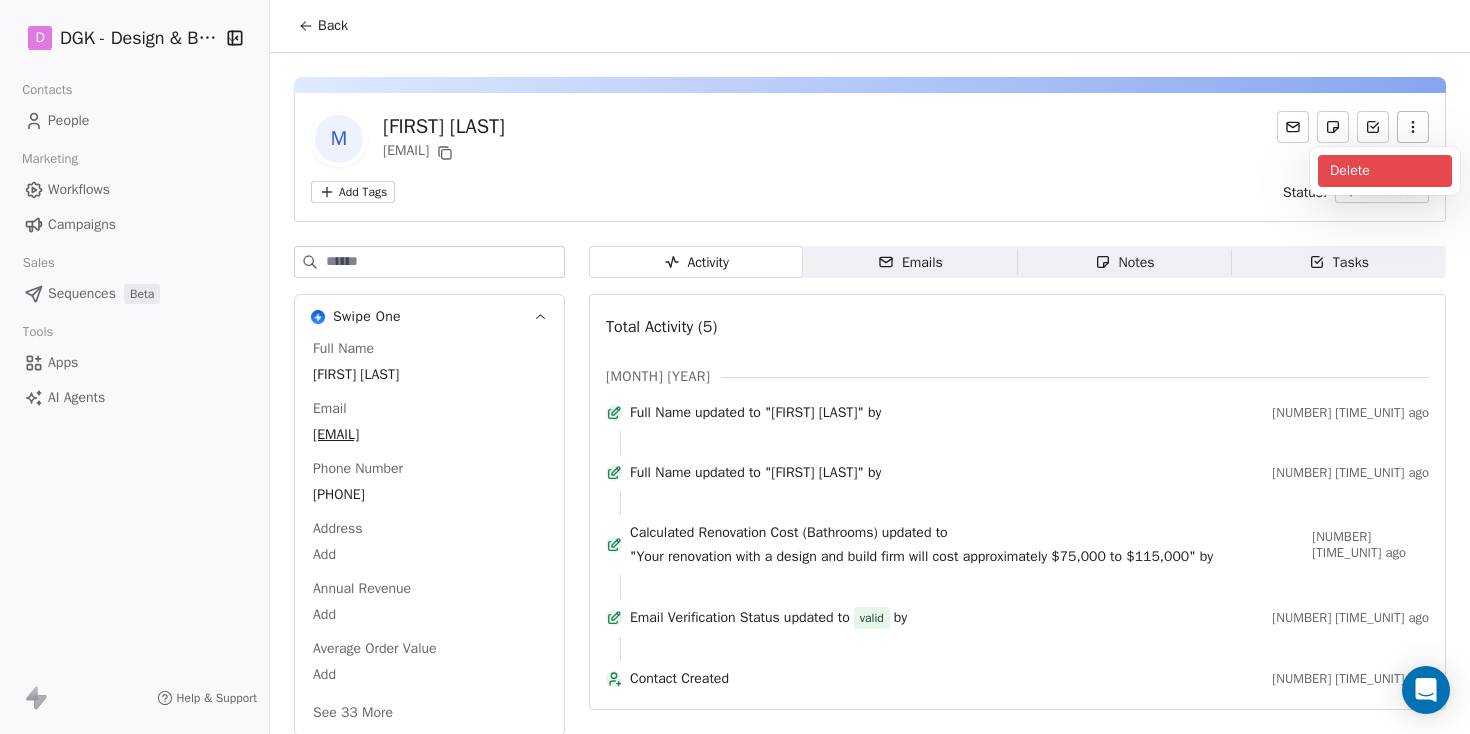 click on "Delete" at bounding box center [1385, 171] 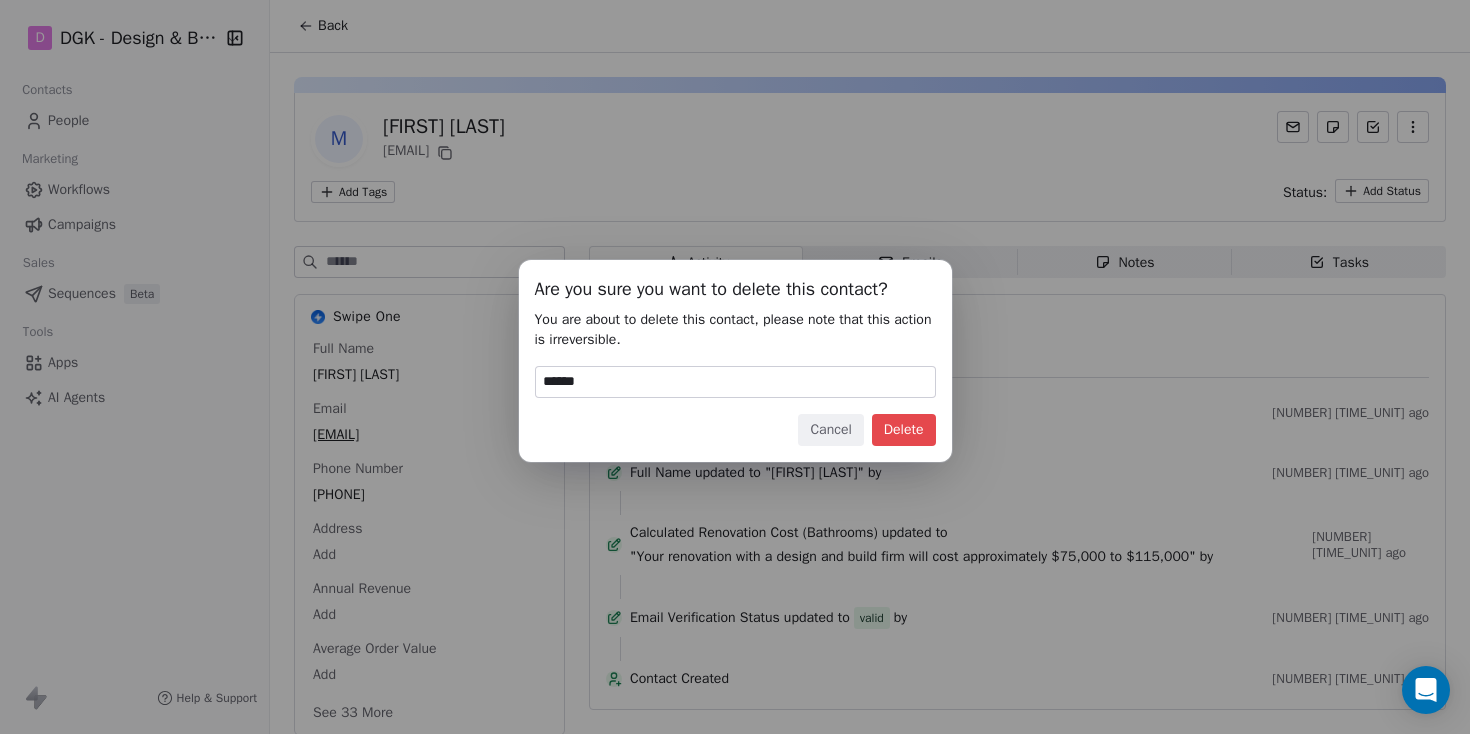 type on "******" 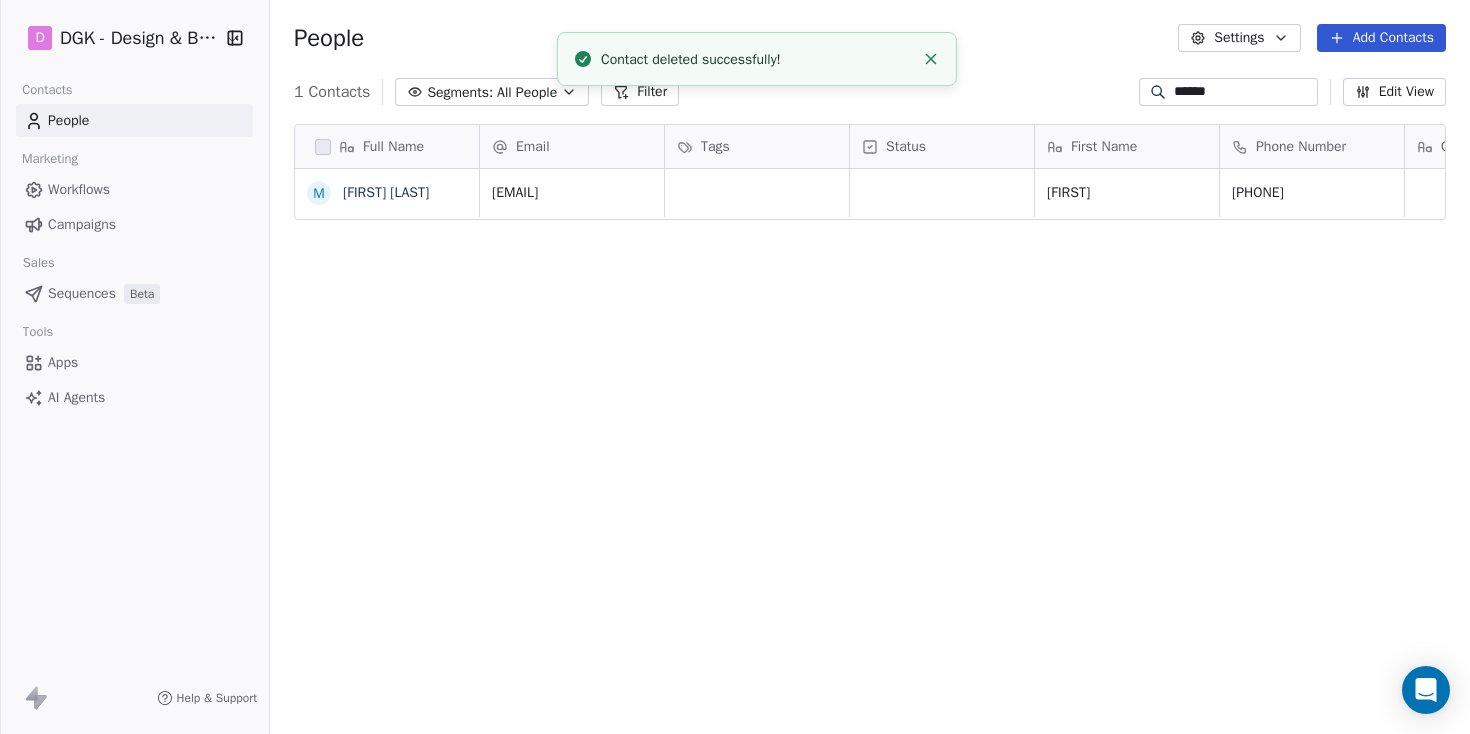 scroll, scrollTop: 1, scrollLeft: 1, axis: both 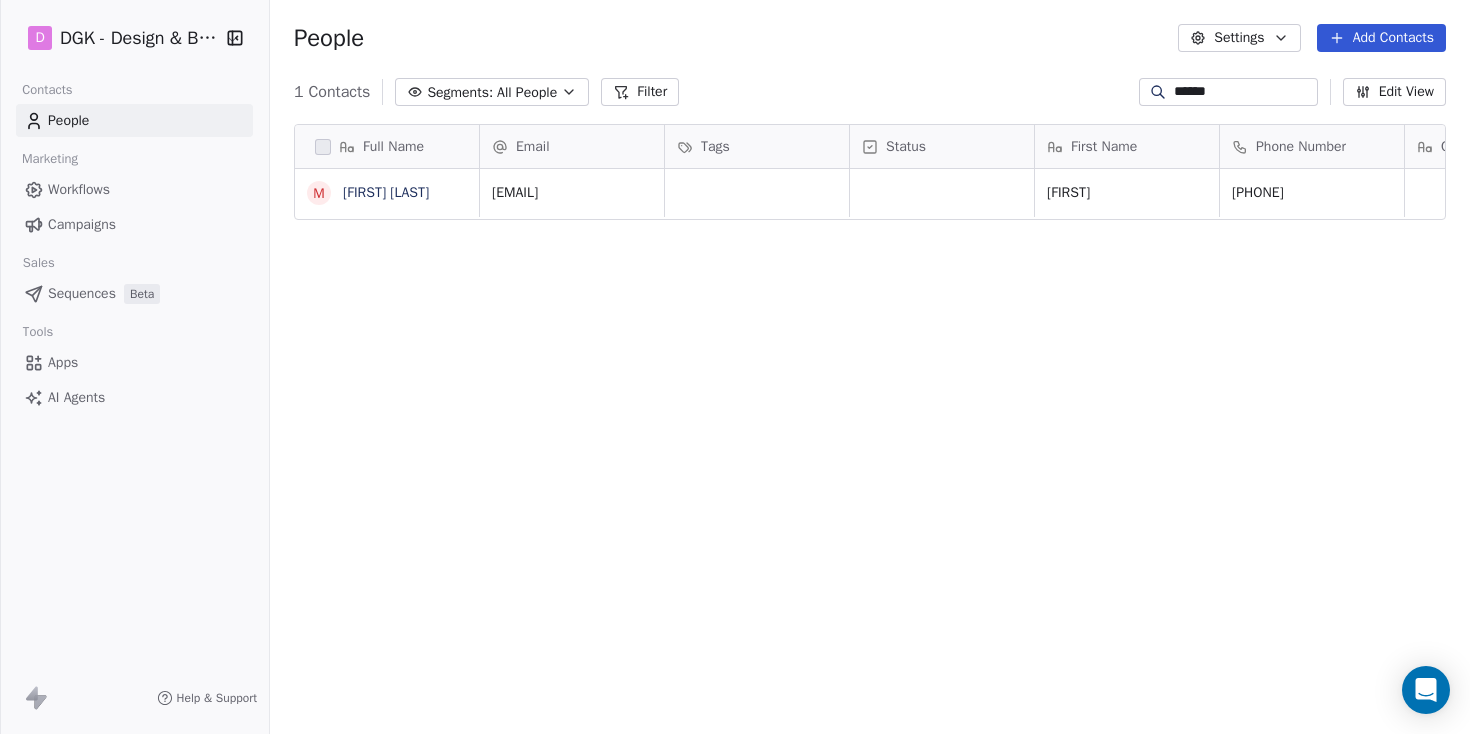 click on "People" at bounding box center [68, 120] 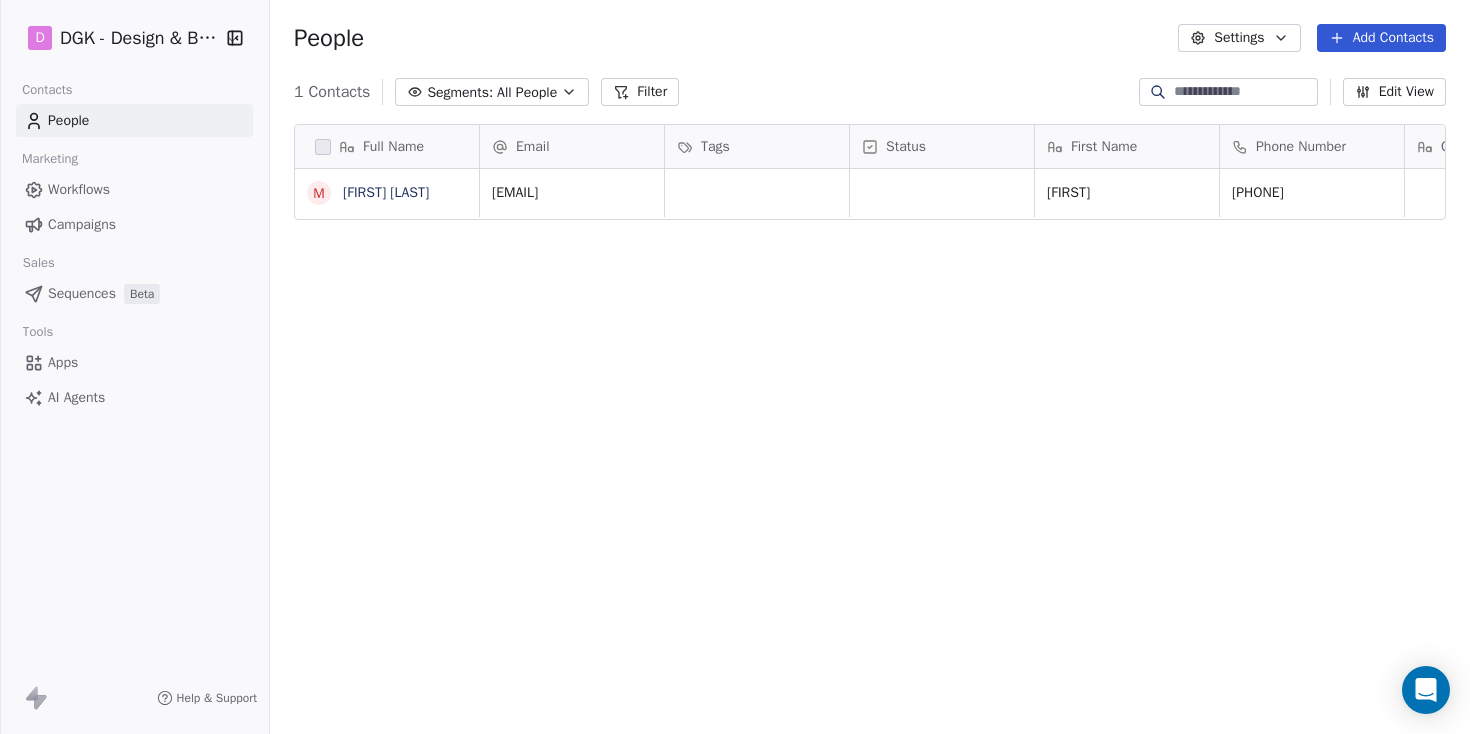 type 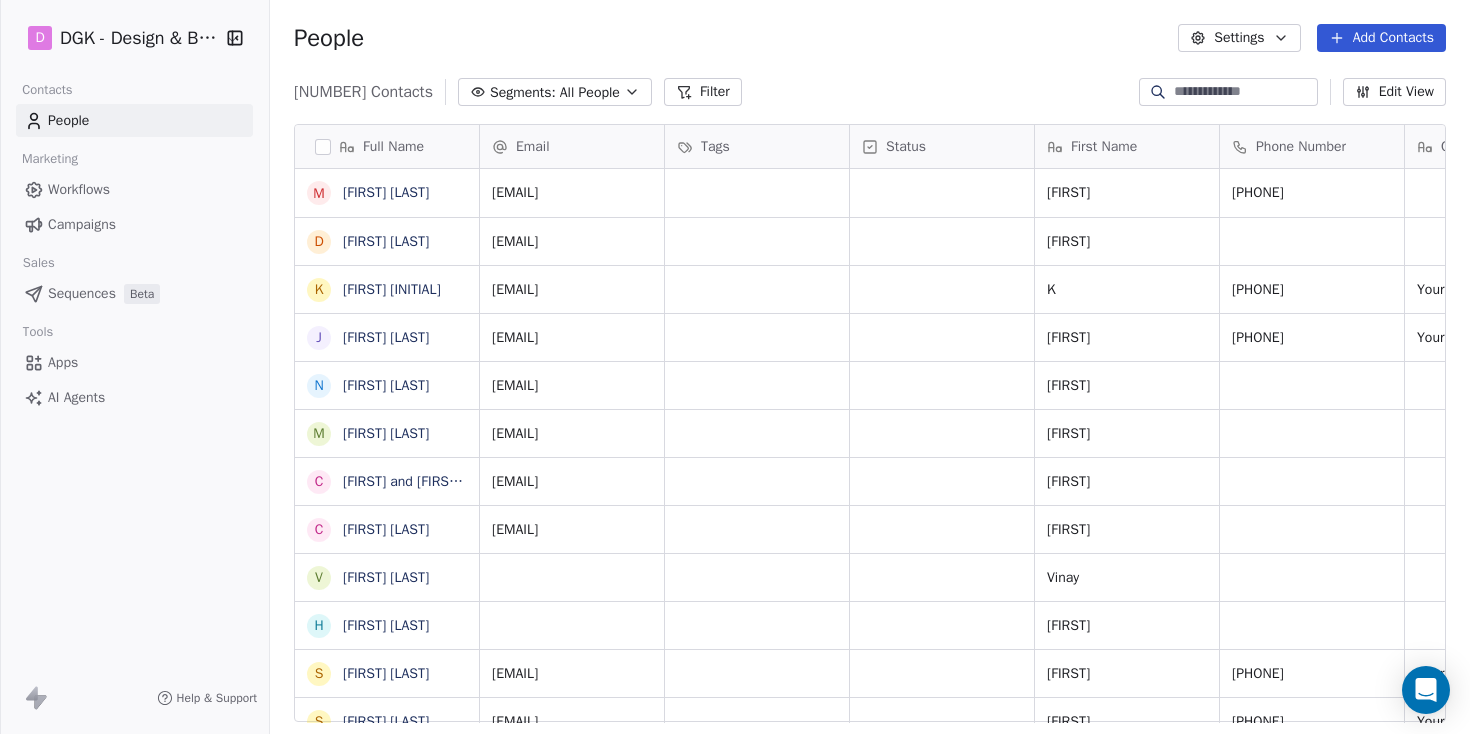 click on "2713 Contacts Segments: All People Filter  Edit View" at bounding box center [870, 92] 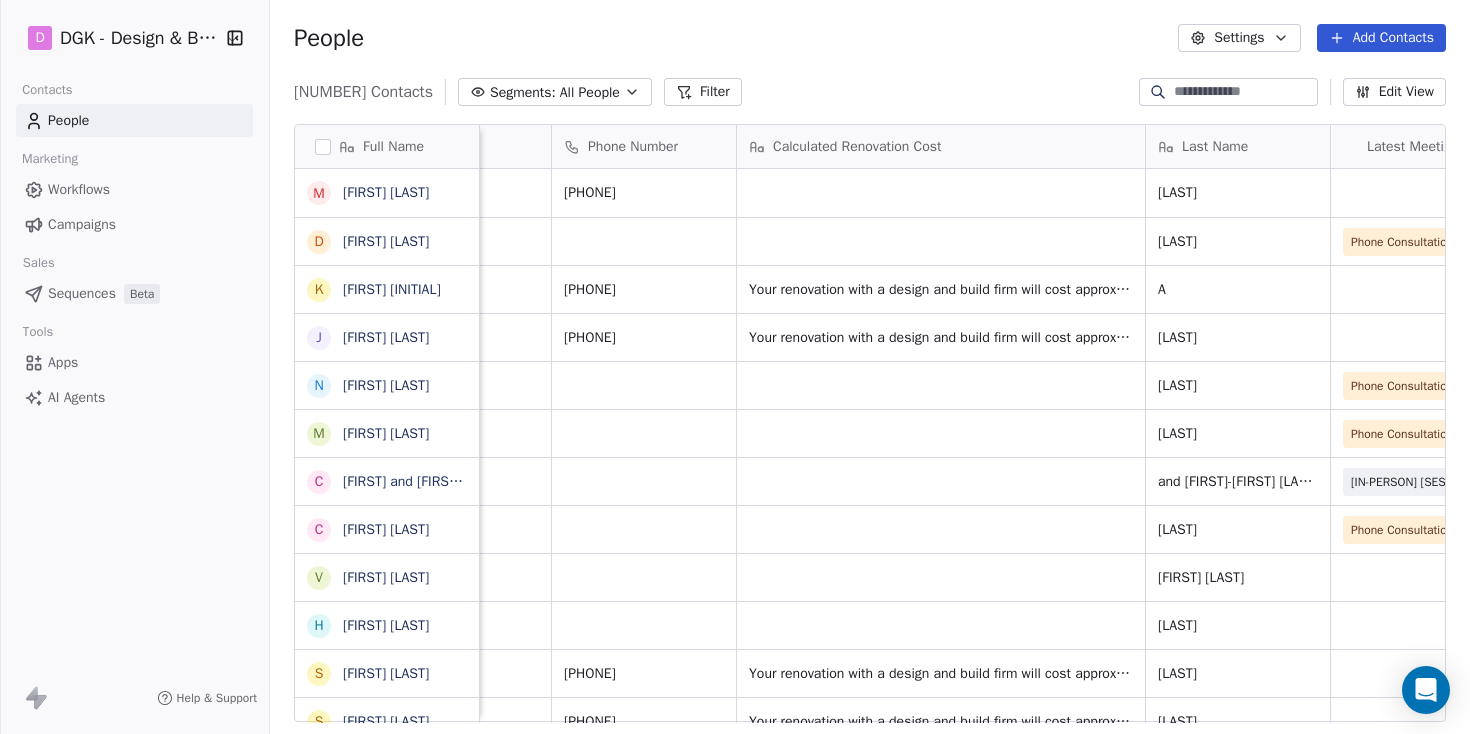 scroll, scrollTop: 0, scrollLeft: 0, axis: both 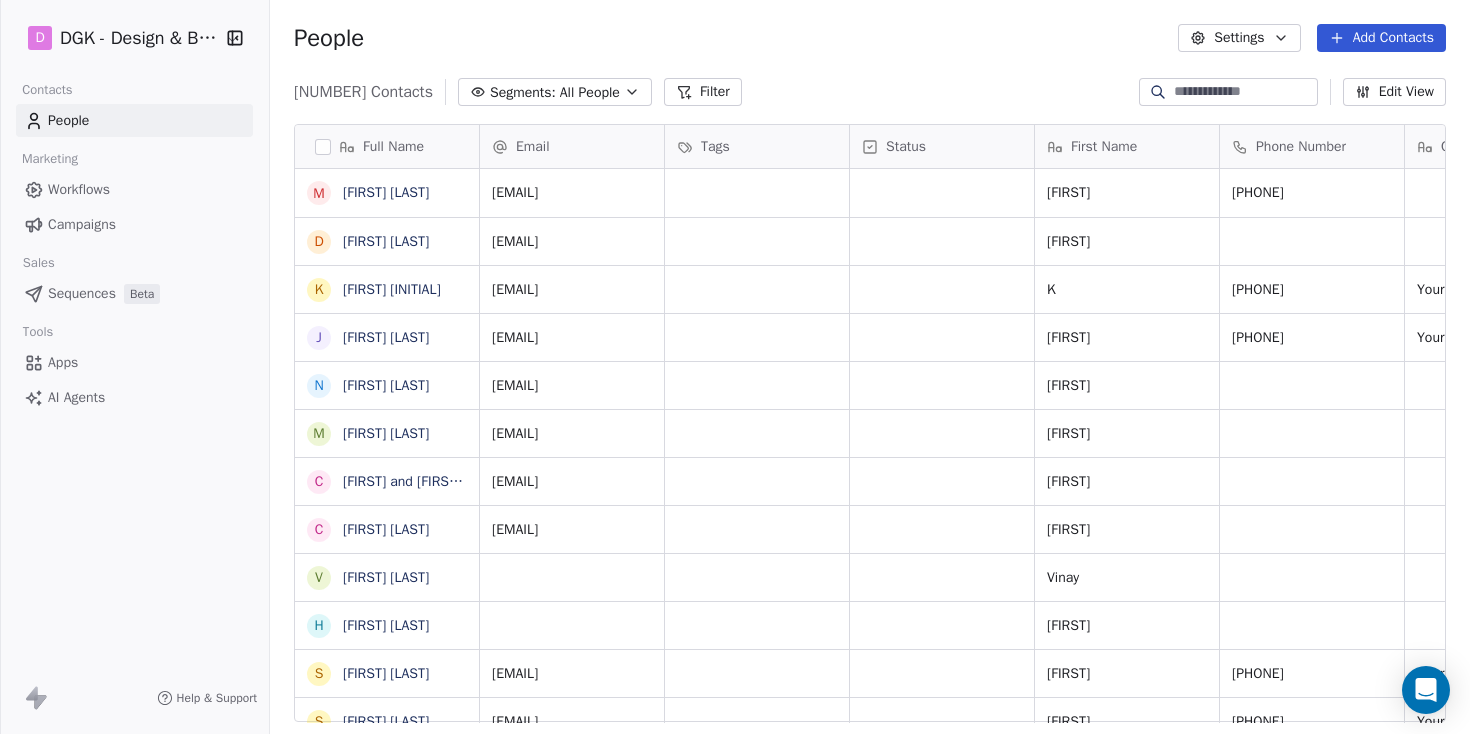 click on "Workflows" at bounding box center [134, 189] 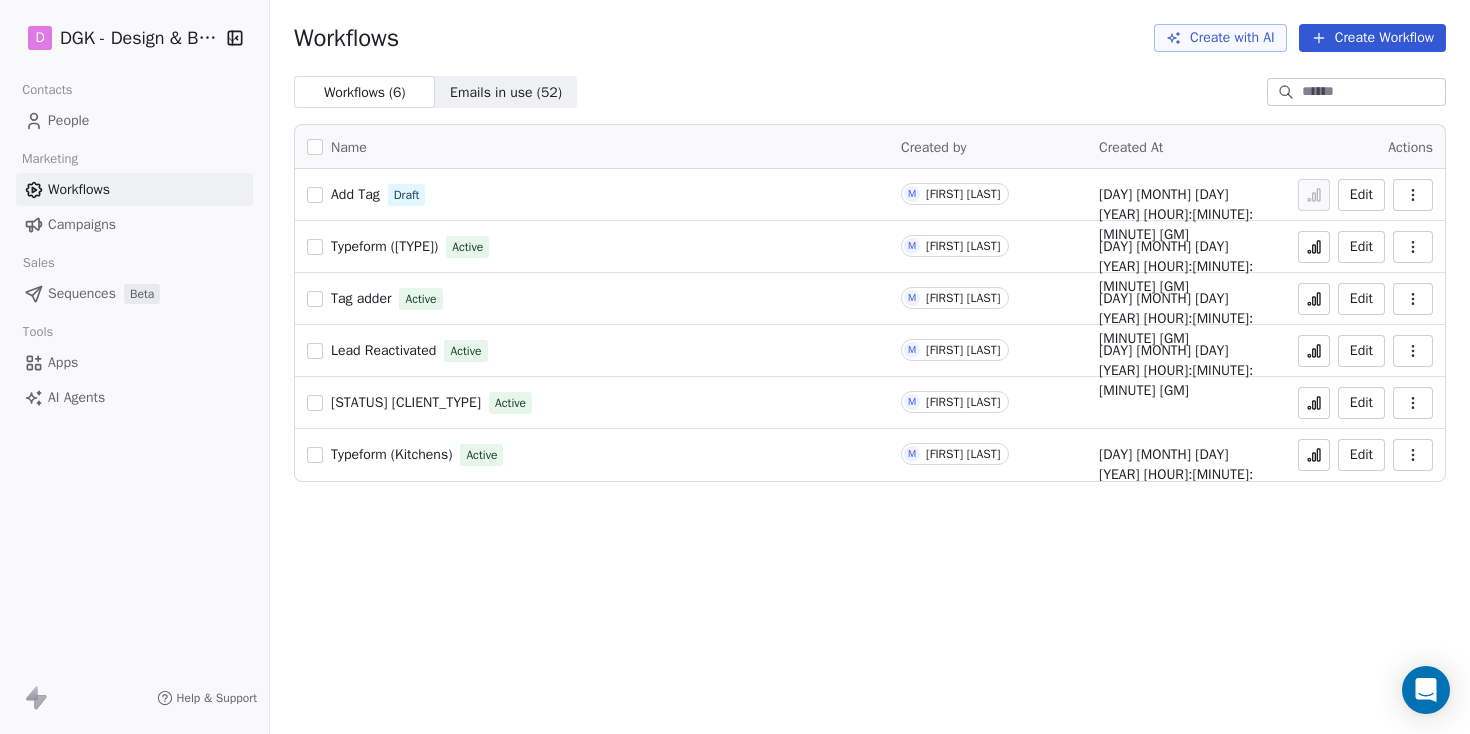 click 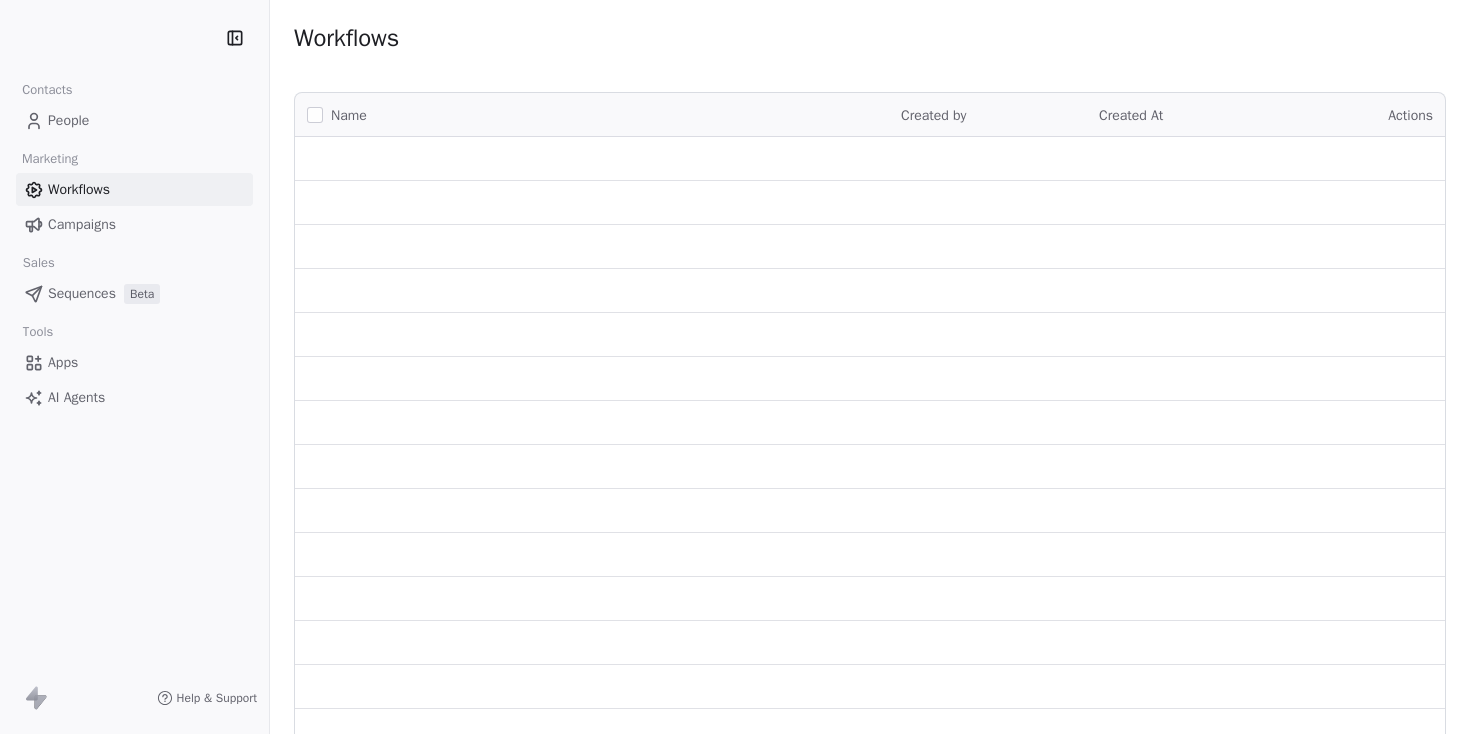 scroll, scrollTop: 0, scrollLeft: 0, axis: both 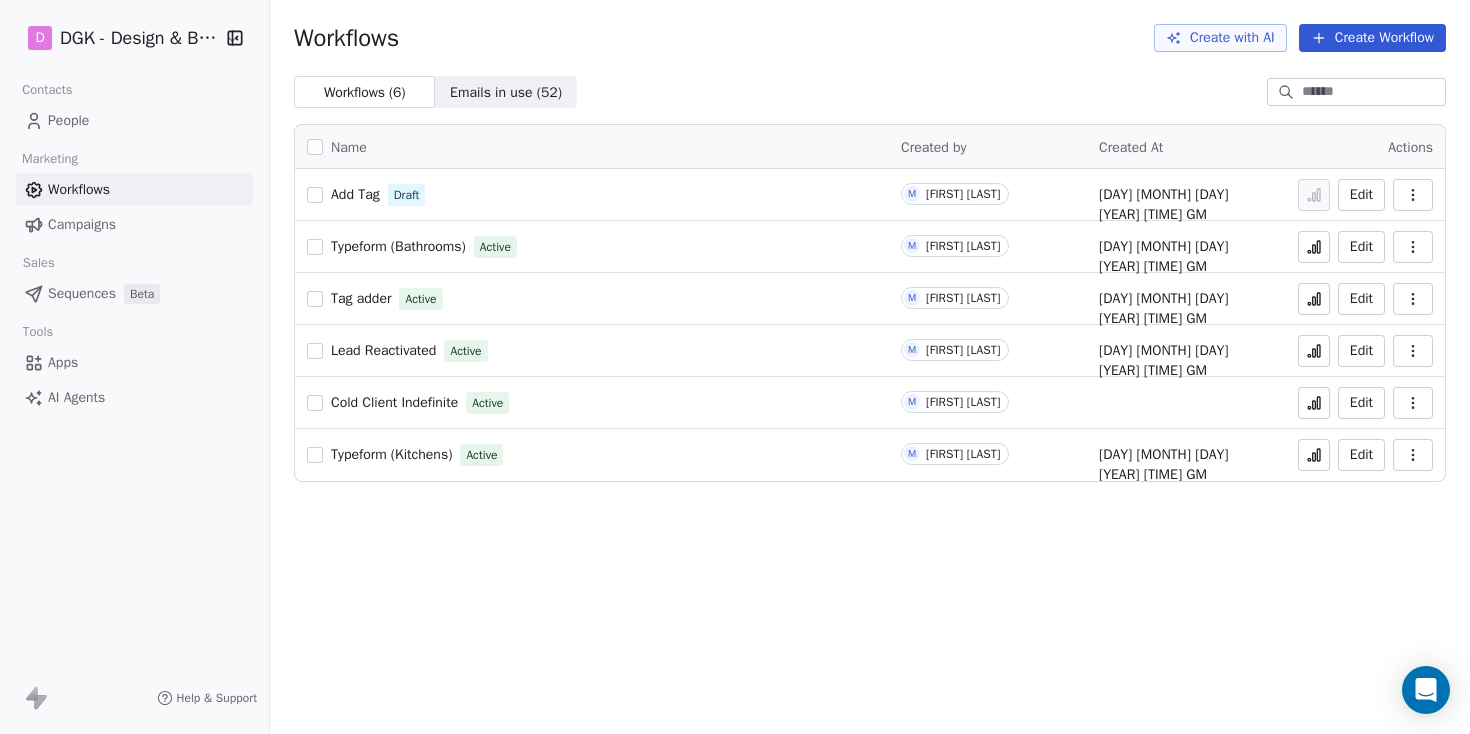 click 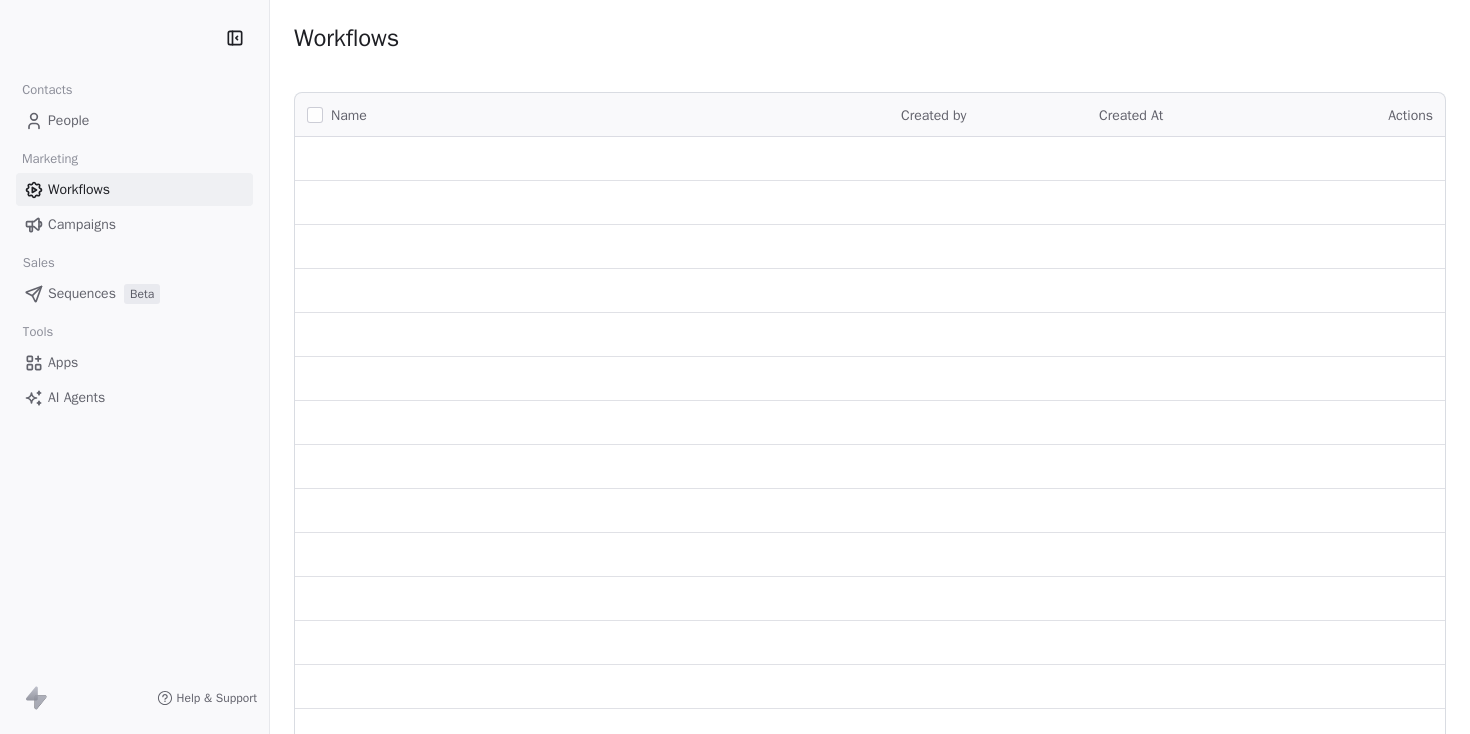 scroll, scrollTop: 0, scrollLeft: 0, axis: both 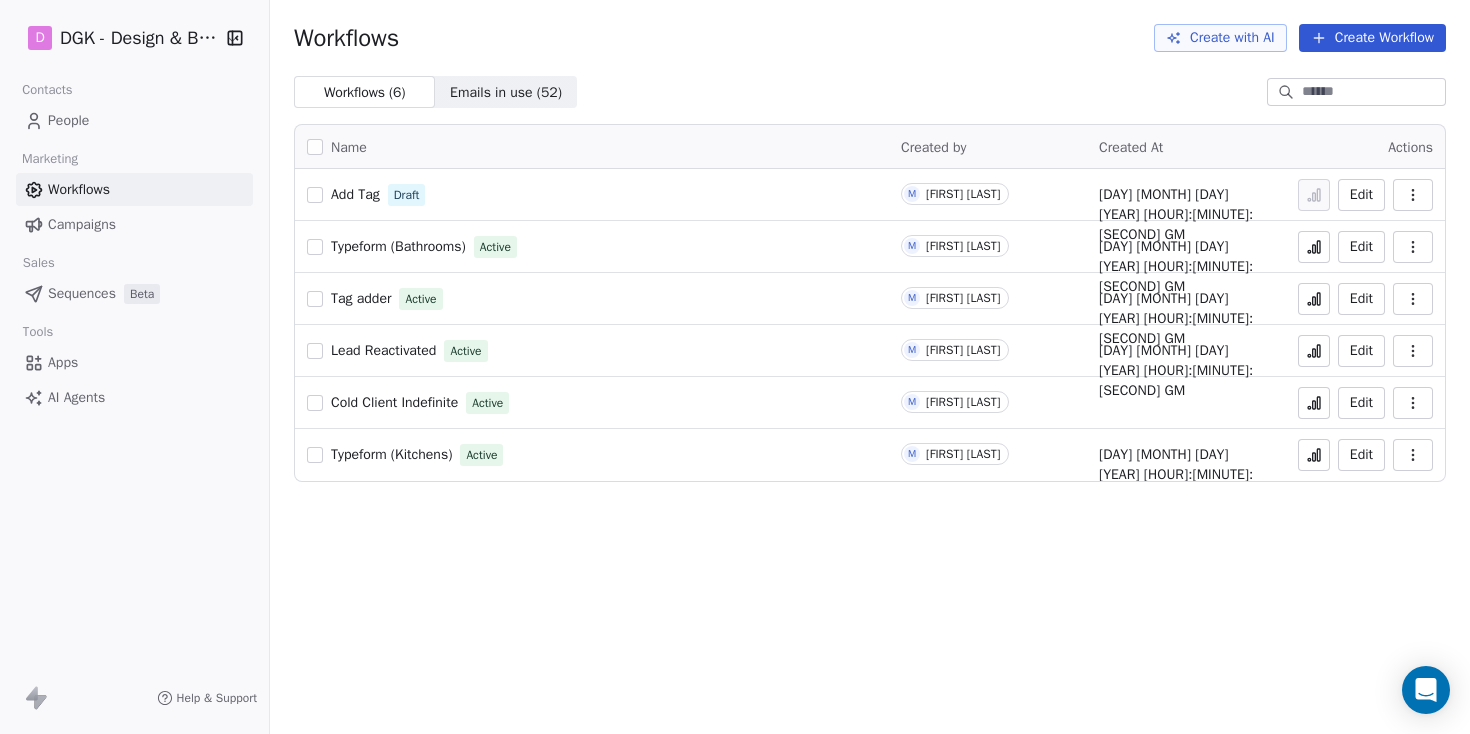 click on "Edit" at bounding box center [1361, 403] 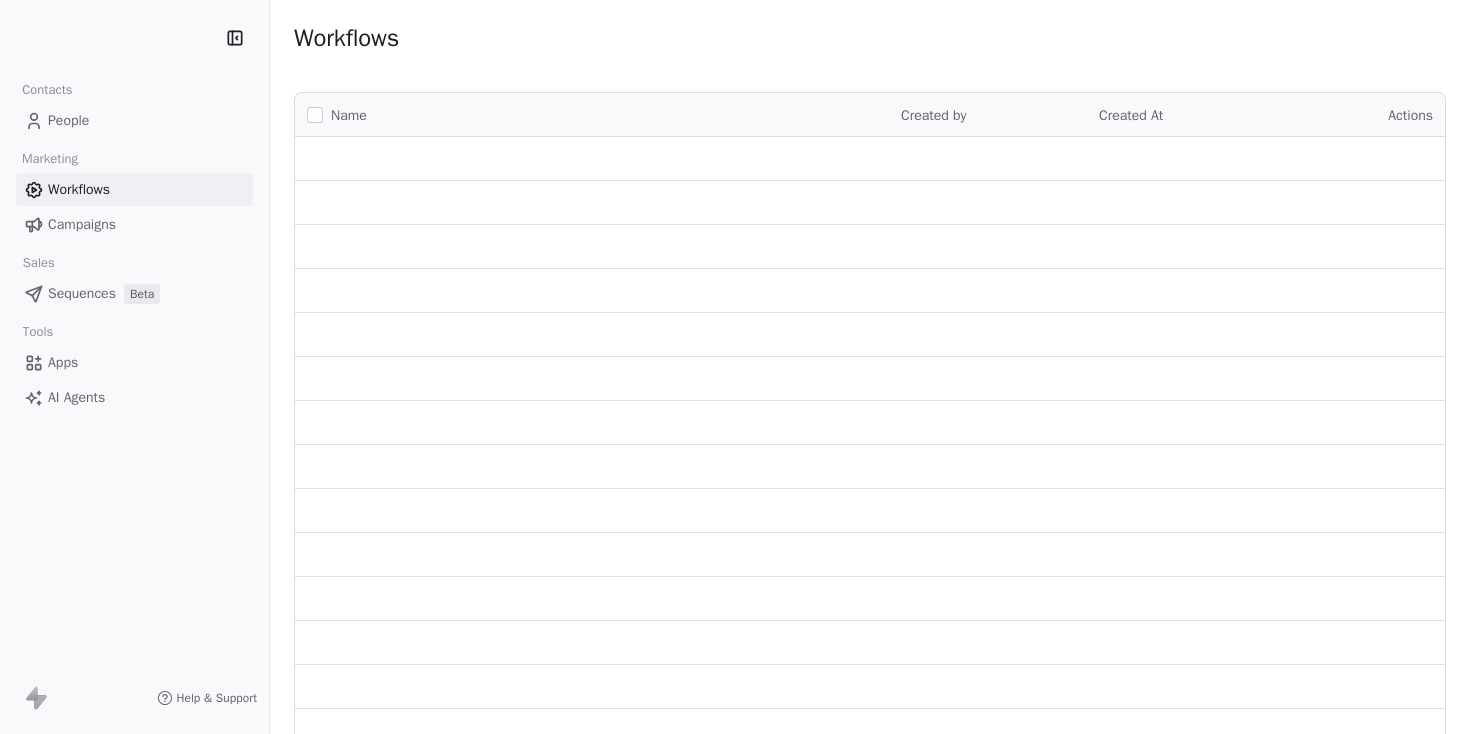 scroll, scrollTop: 0, scrollLeft: 0, axis: both 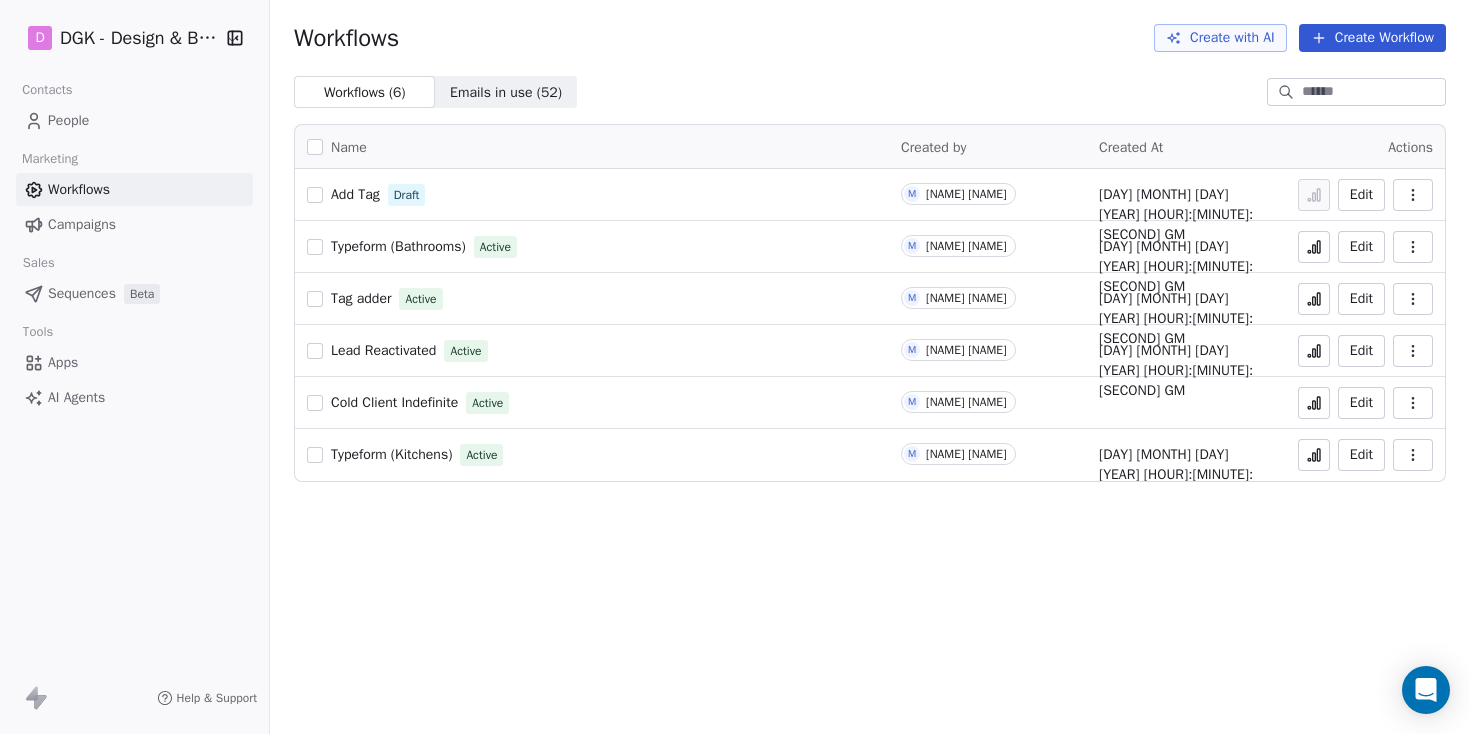 click at bounding box center [1314, 403] 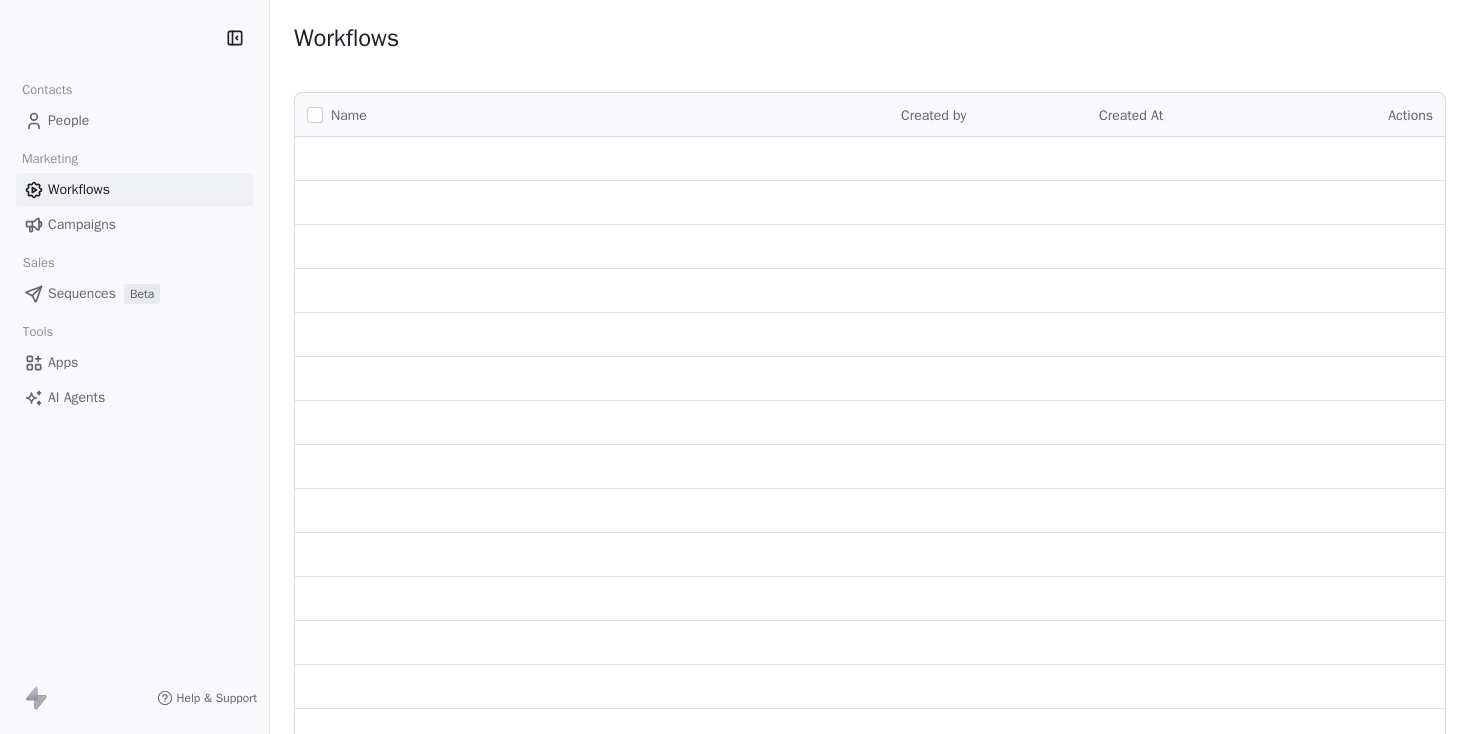scroll, scrollTop: 0, scrollLeft: 0, axis: both 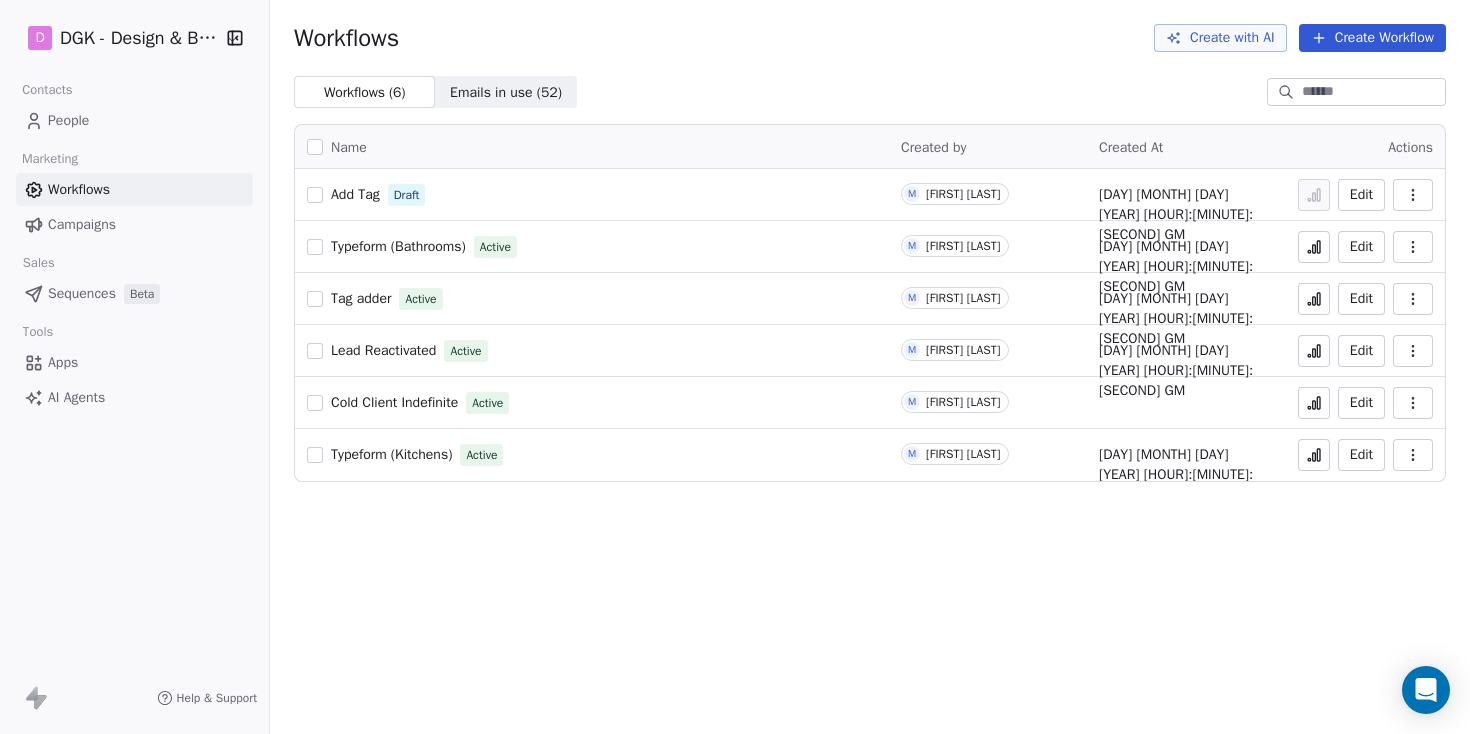 click on "Edit" at bounding box center (1361, 403) 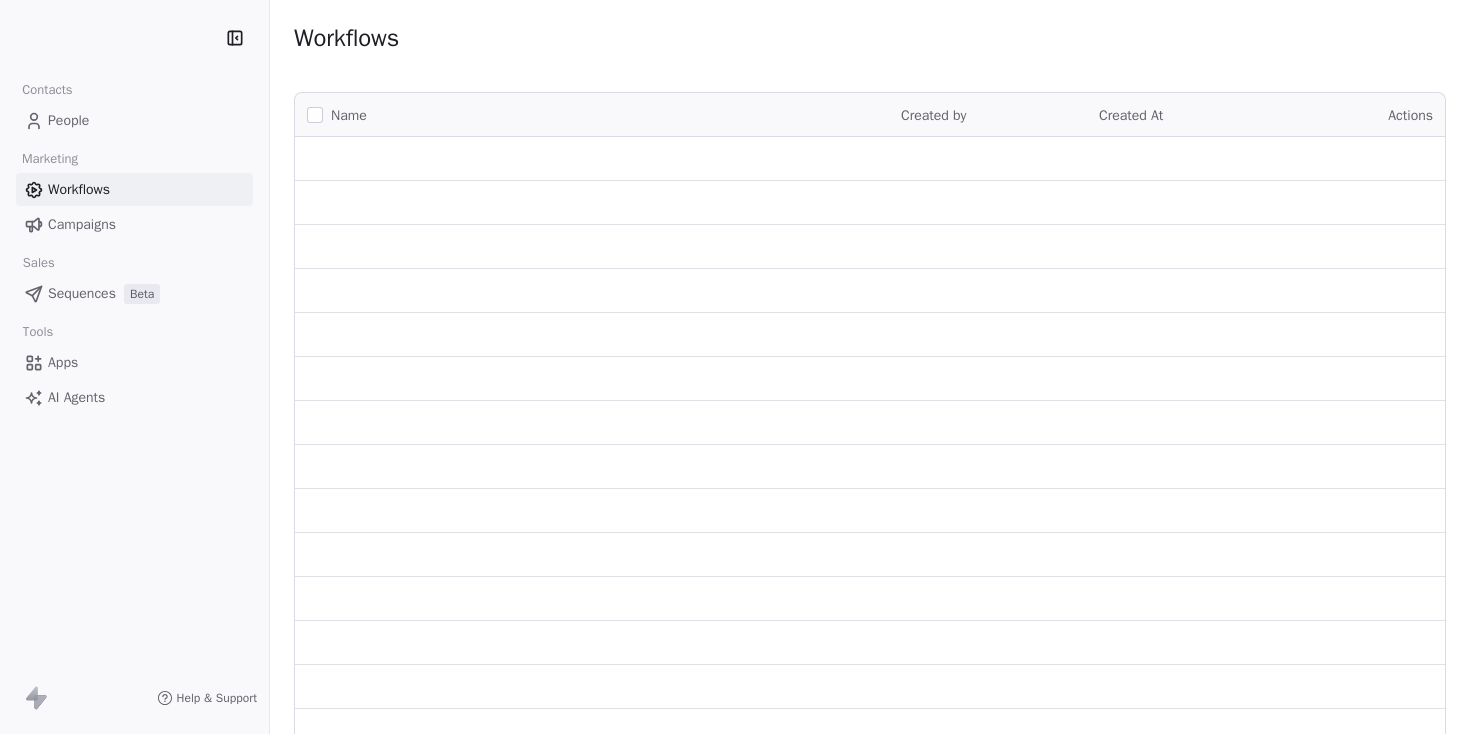 scroll, scrollTop: 0, scrollLeft: 0, axis: both 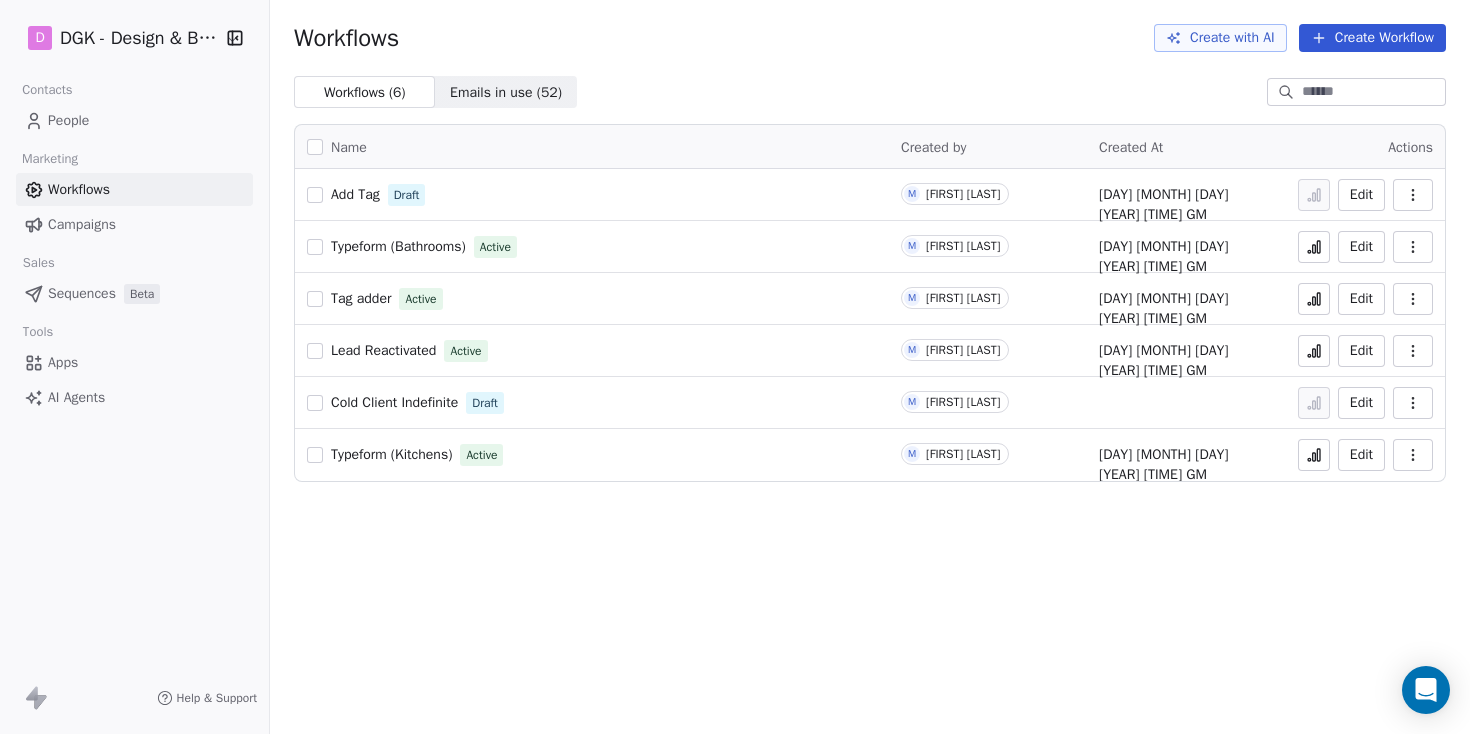 click at bounding box center (1413, 351) 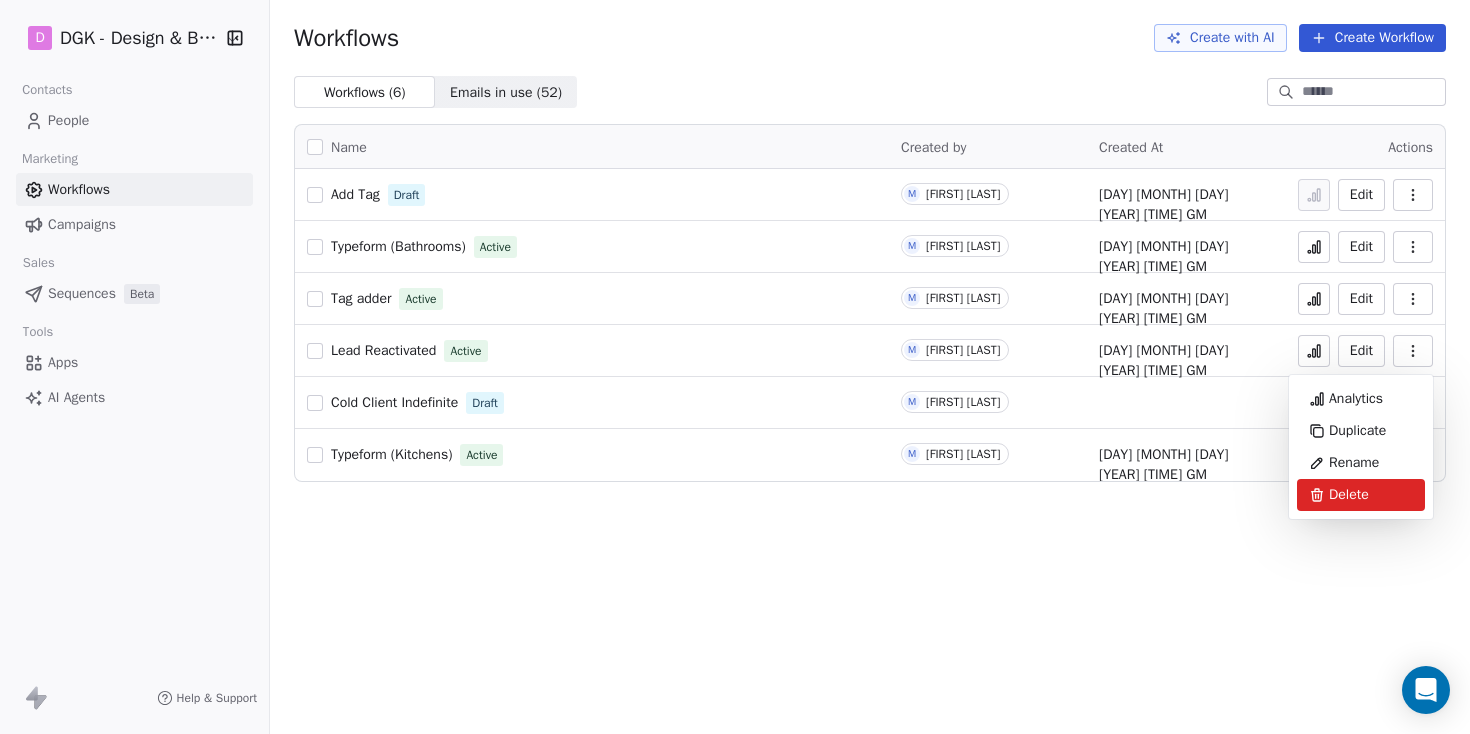 click on "Delete" at bounding box center (1361, 495) 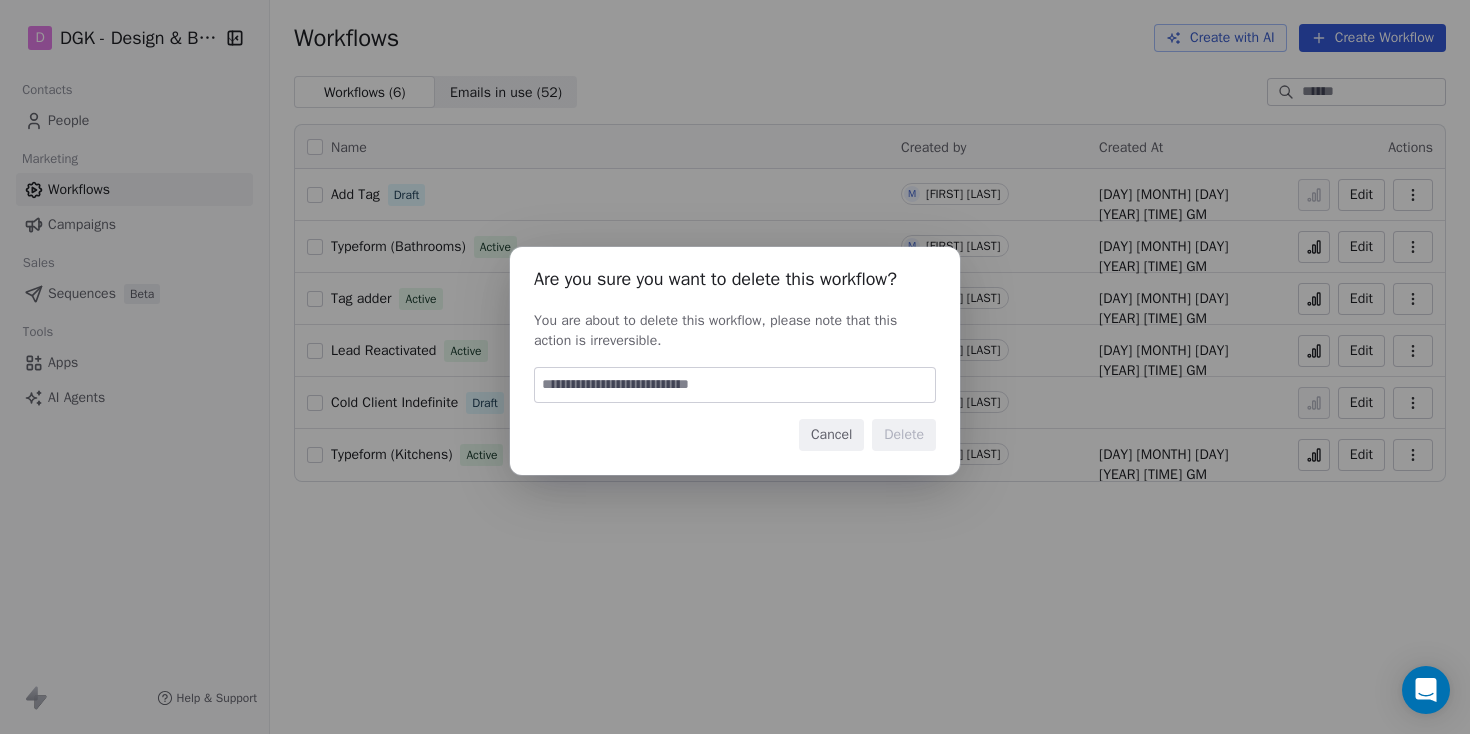 click at bounding box center [735, 385] 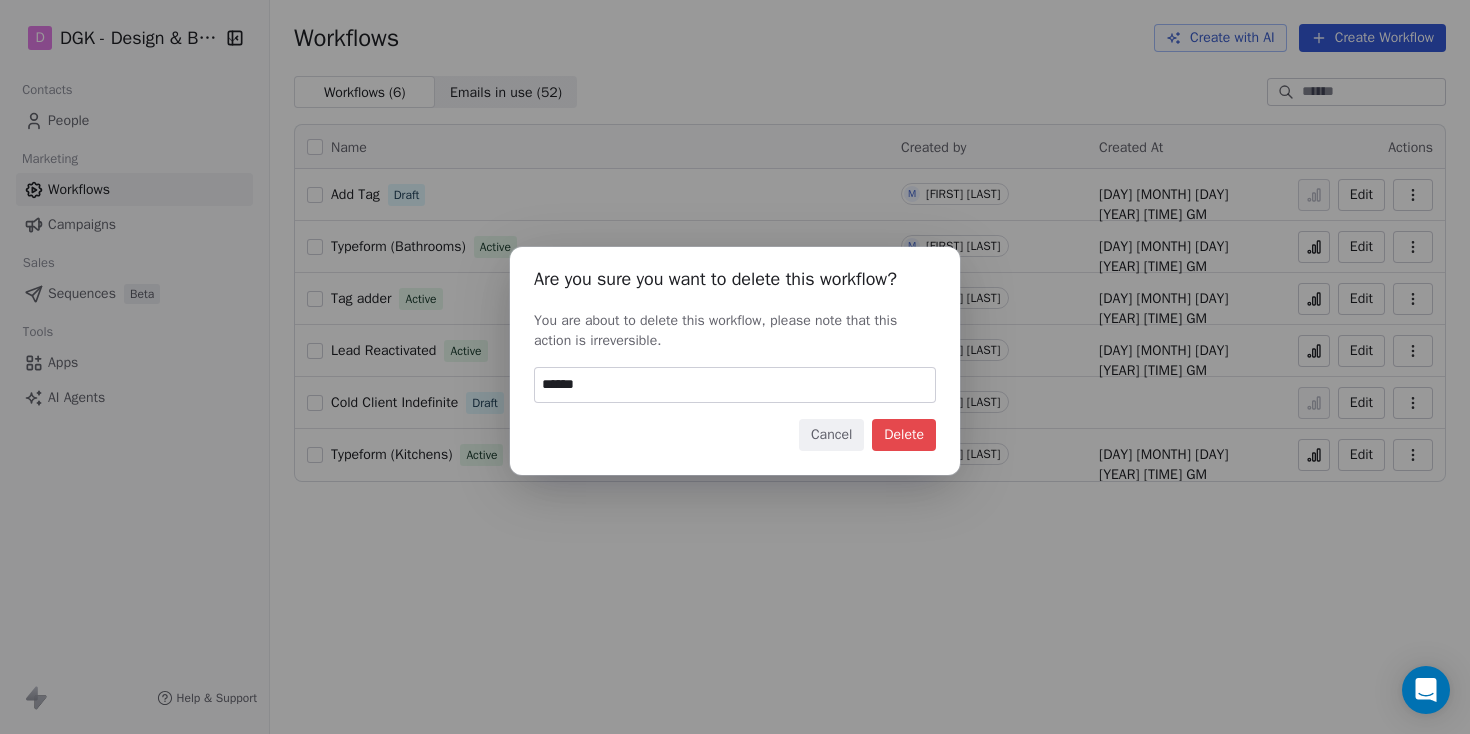 type on "******" 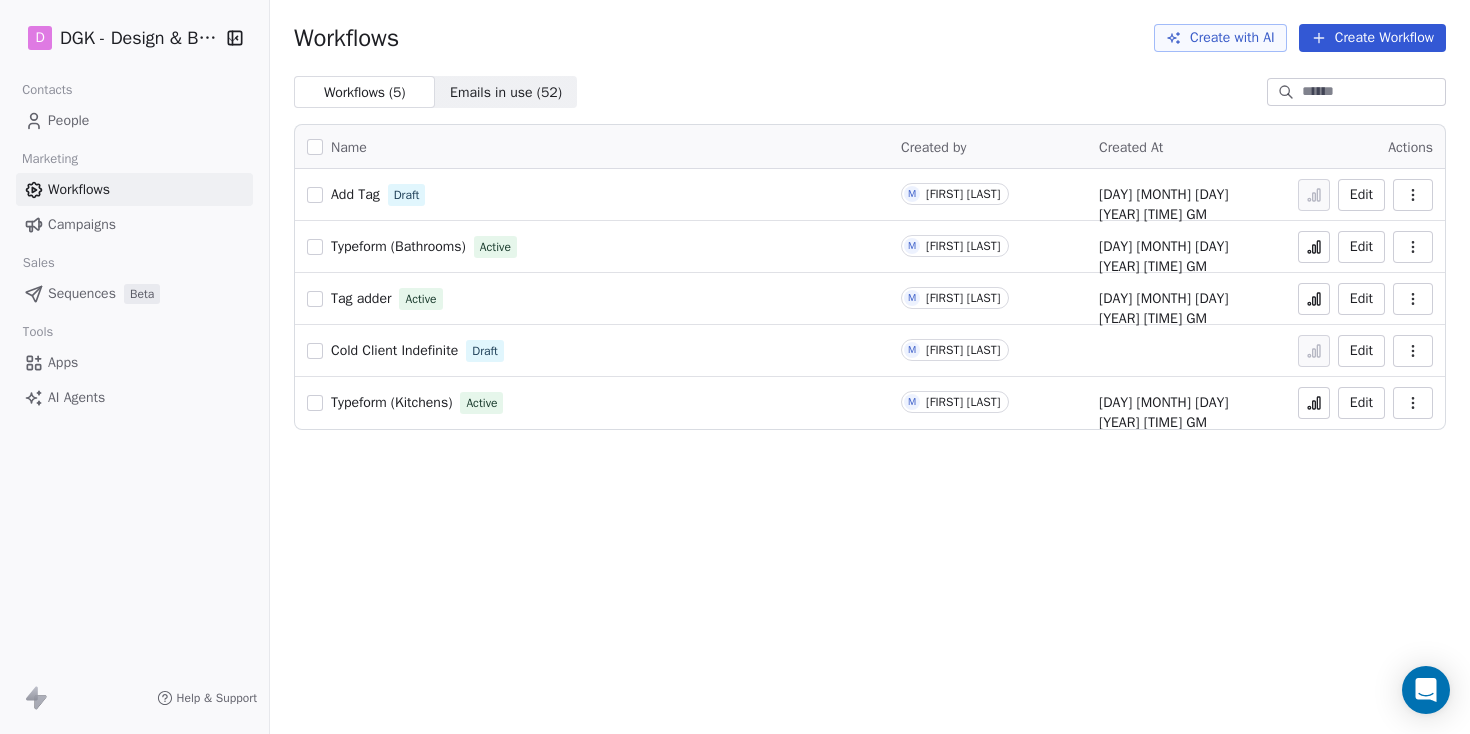 click 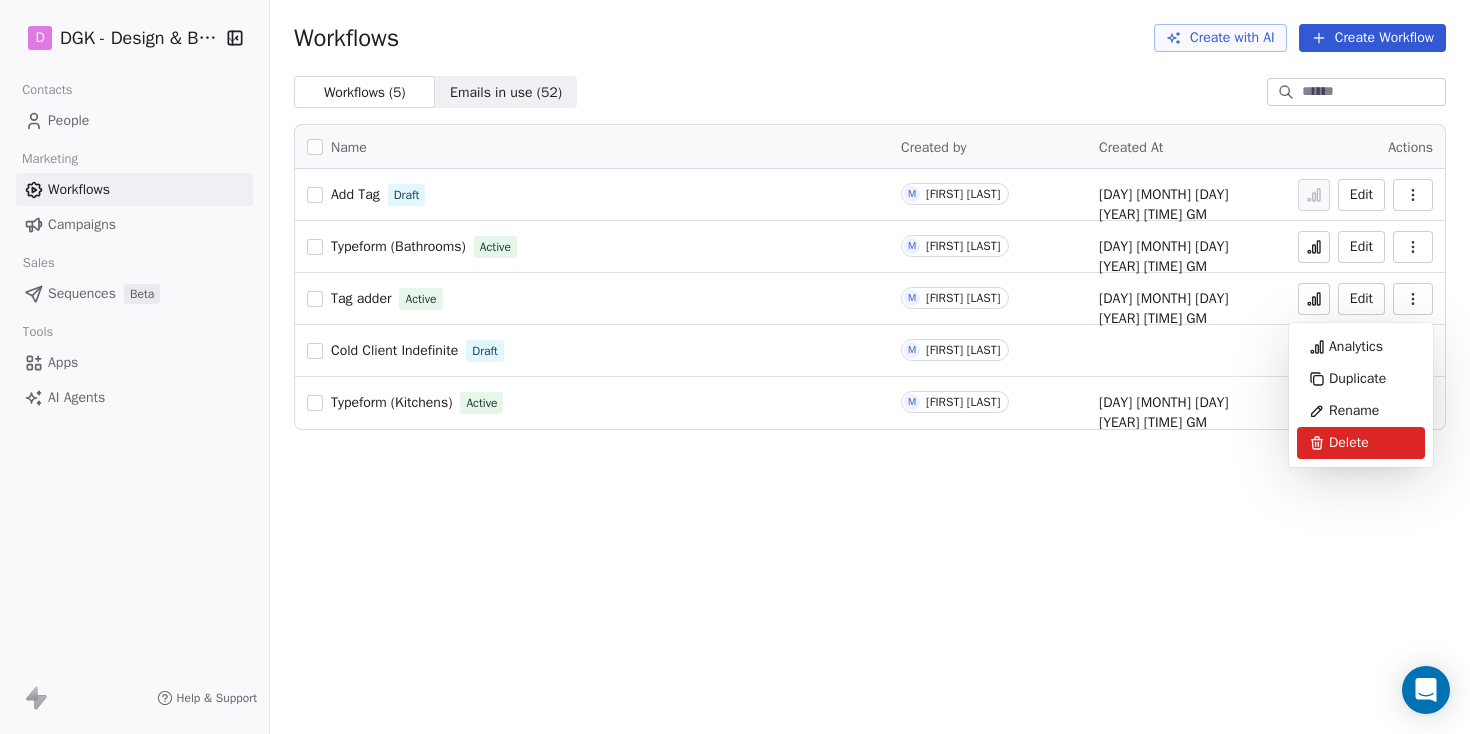 click on "Delete" at bounding box center [1361, 443] 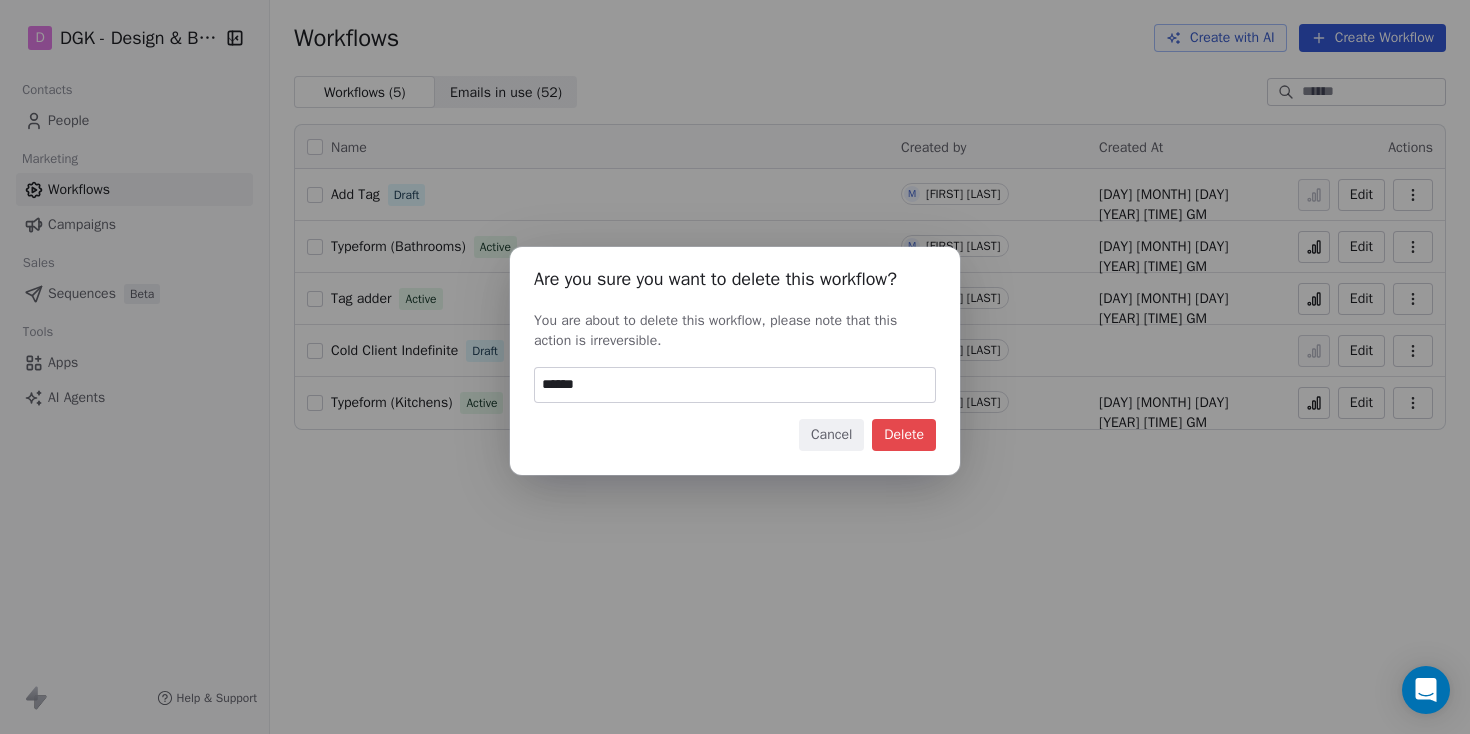 type on "******" 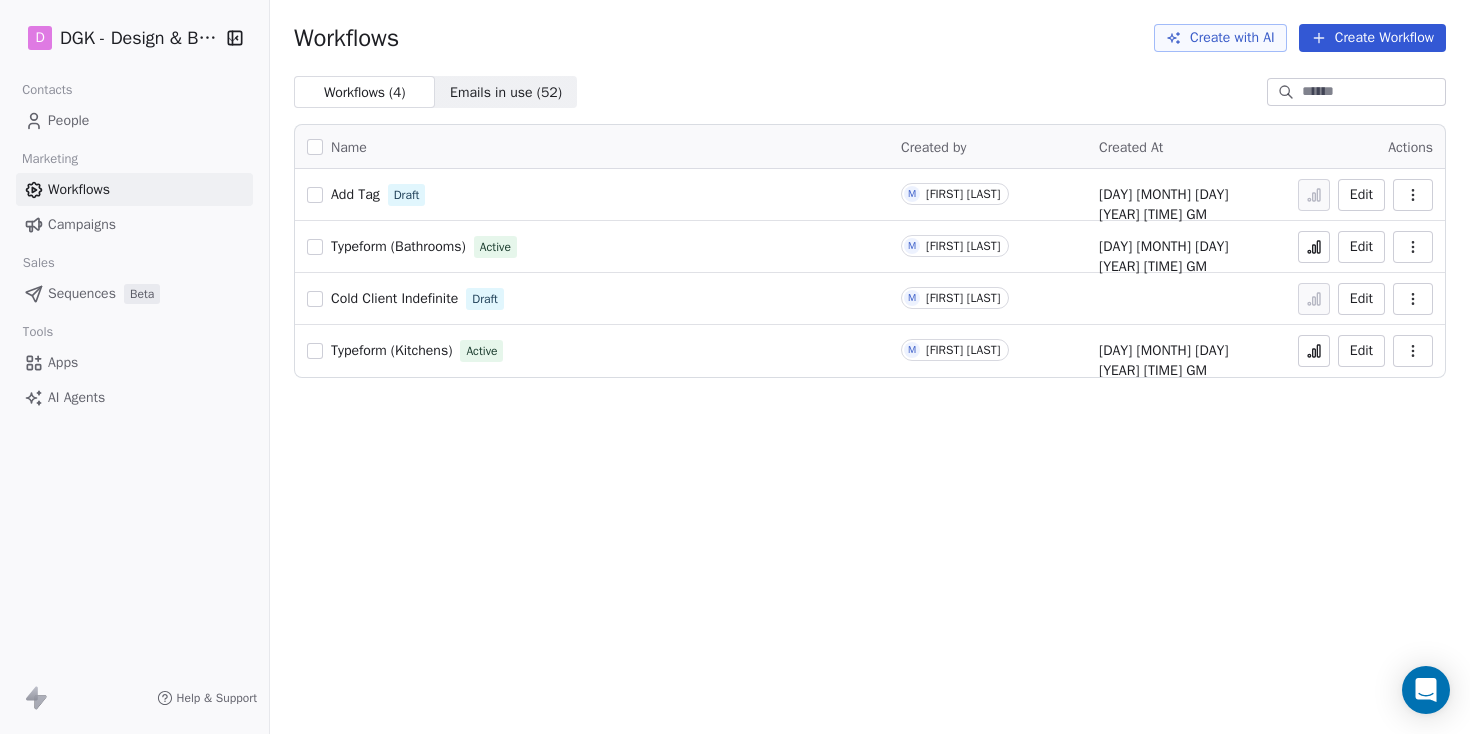 click 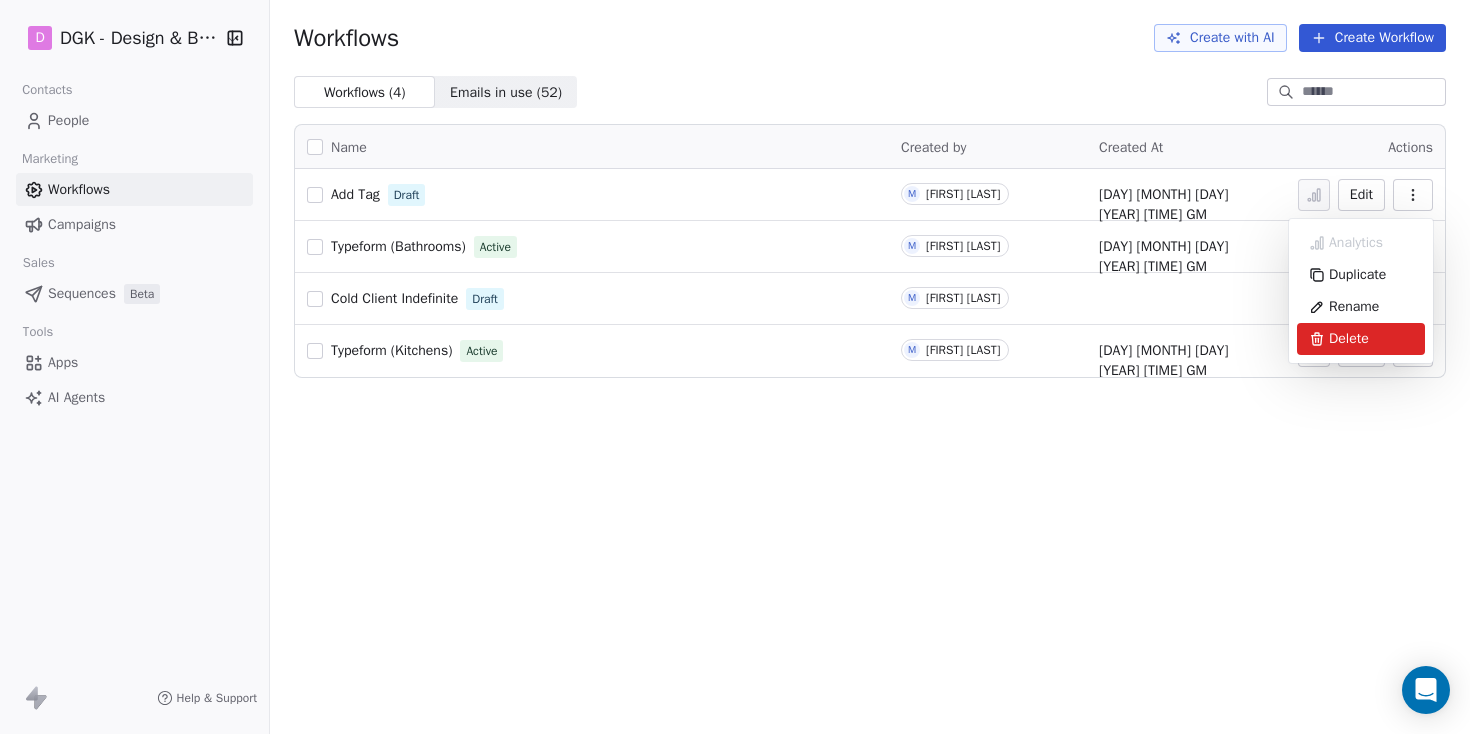 click on "Delete" at bounding box center (1349, 339) 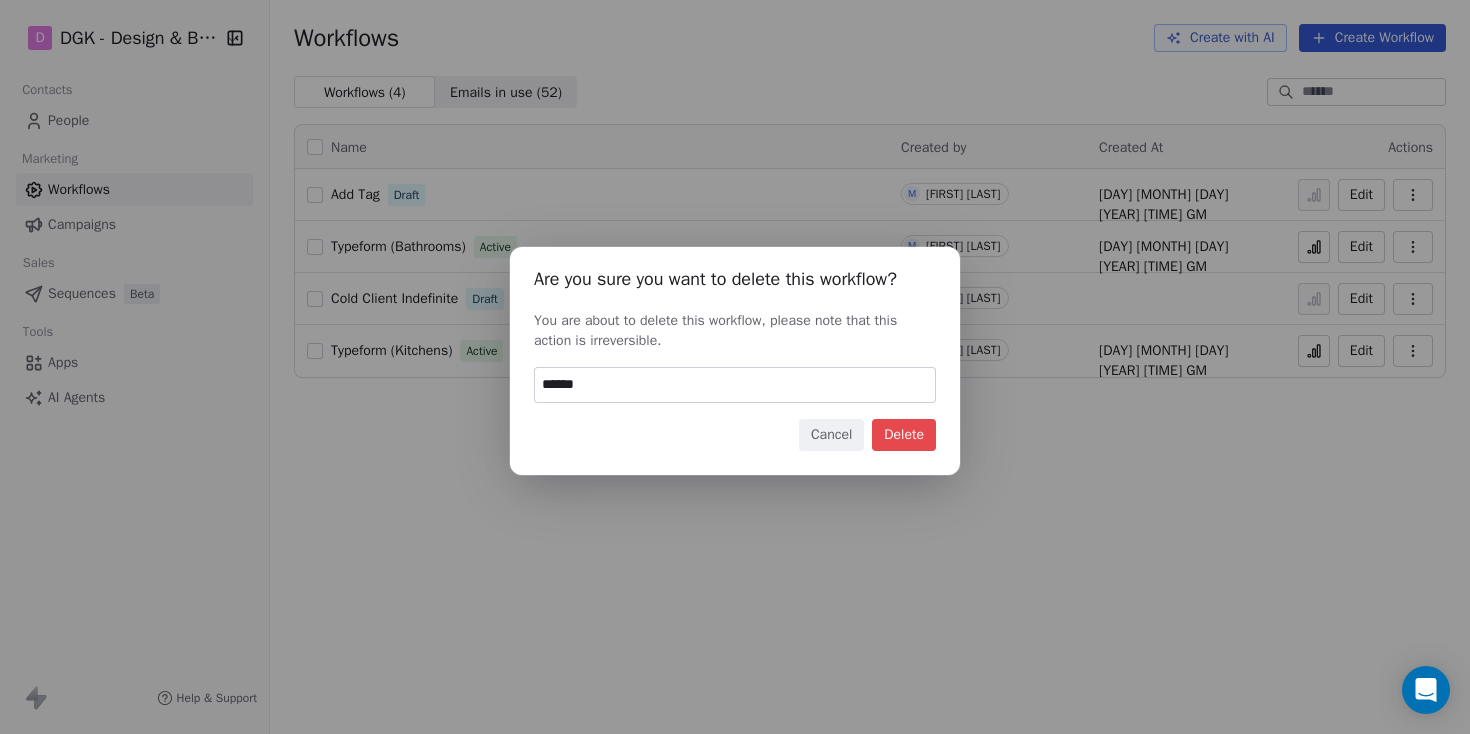 type on "******" 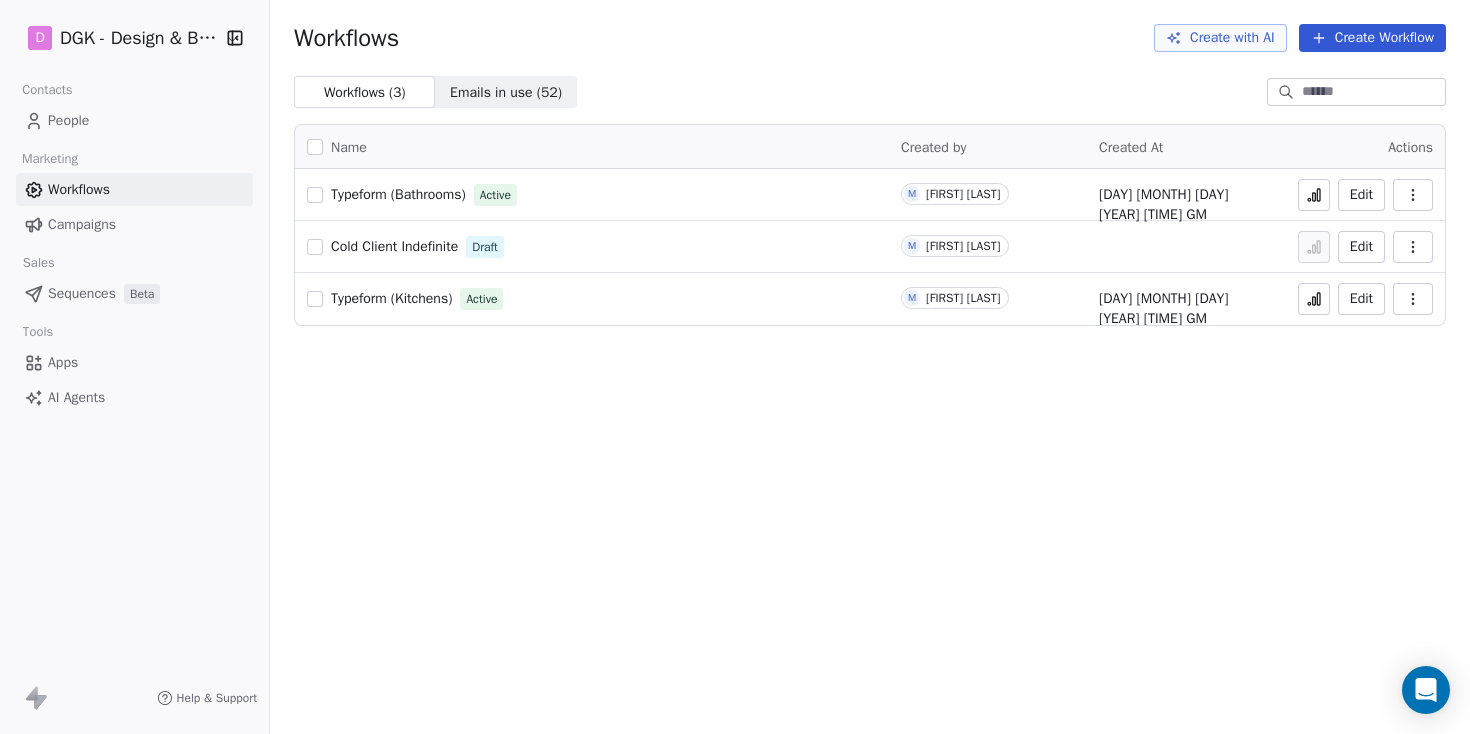 click on "Workflows  Create with AI  Create Workflow Workflows ( 3 ) Workflows ( 3 ) Emails in use ( 52 ) Emails in use ( 52 ) Name Created by Created At Actions Typeform (Bathrooms) Active M [NAME] [NAME] [DAY] [MONTH] [DAY] [YEAR] [TIME] GM Edit Cold Client Indefinite Draft M [NAME] [NAME] Edit Typeform (Kitchens) Active M [NAME] [NAME] [DAY] [MONTH] [DAY] [YEAR] [TIME] GM Edit" at bounding box center [870, 367] 